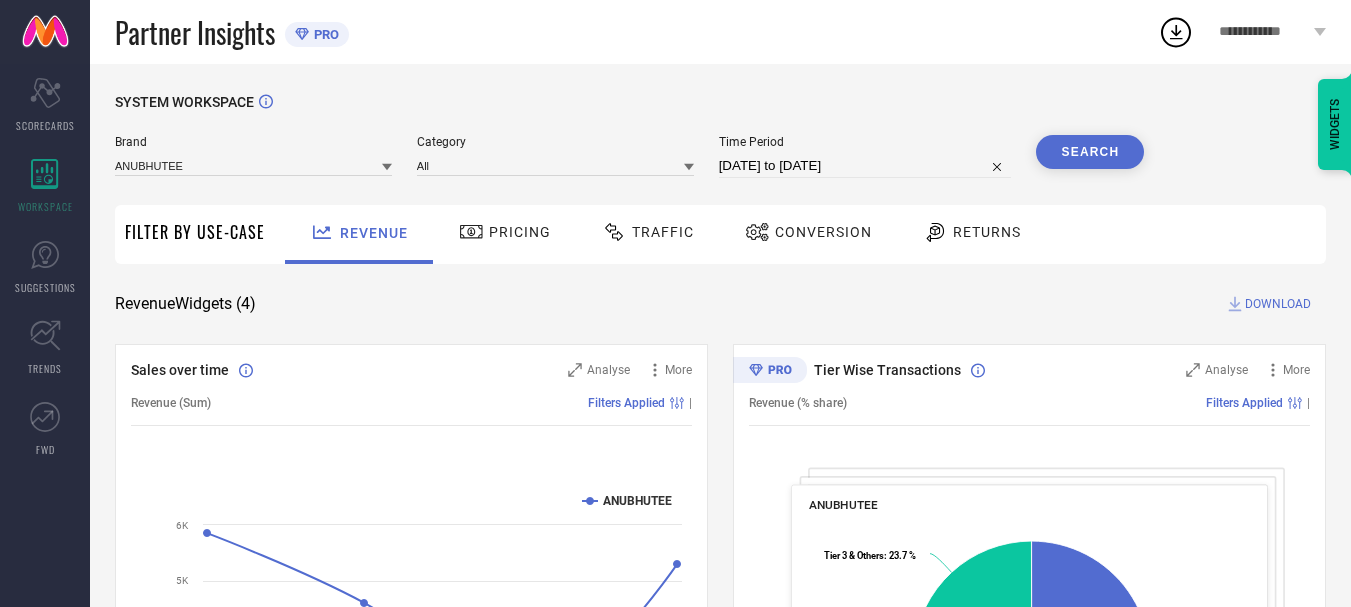 scroll, scrollTop: 0, scrollLeft: 0, axis: both 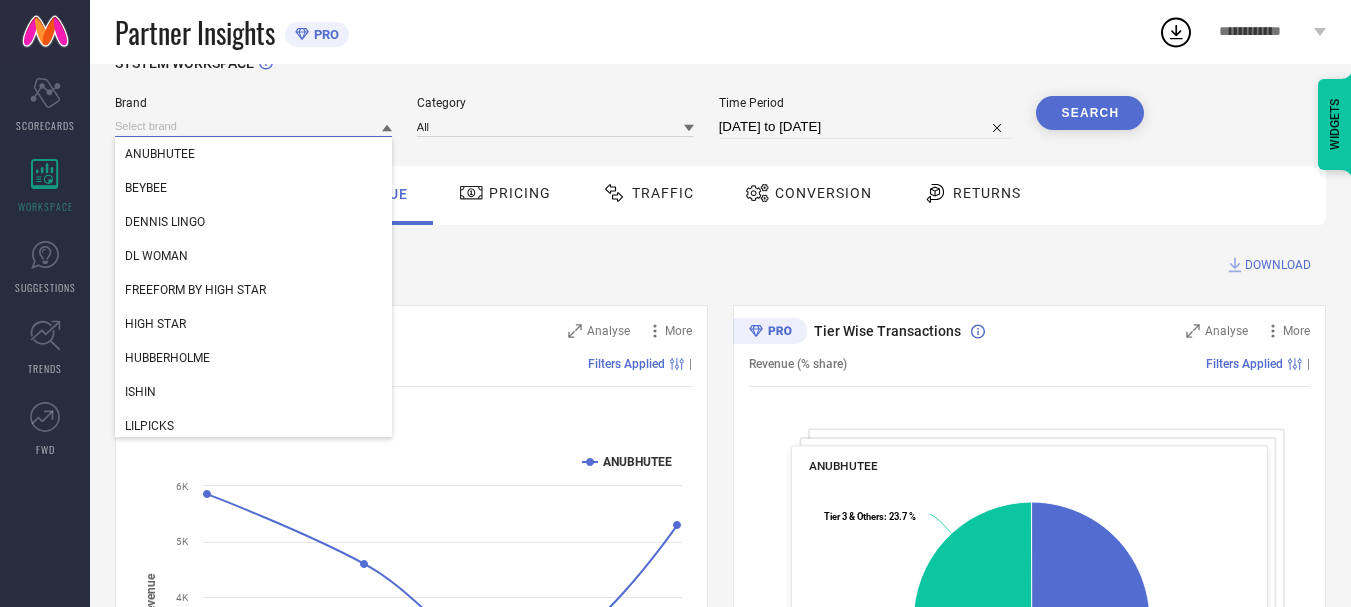 click at bounding box center [253, 126] 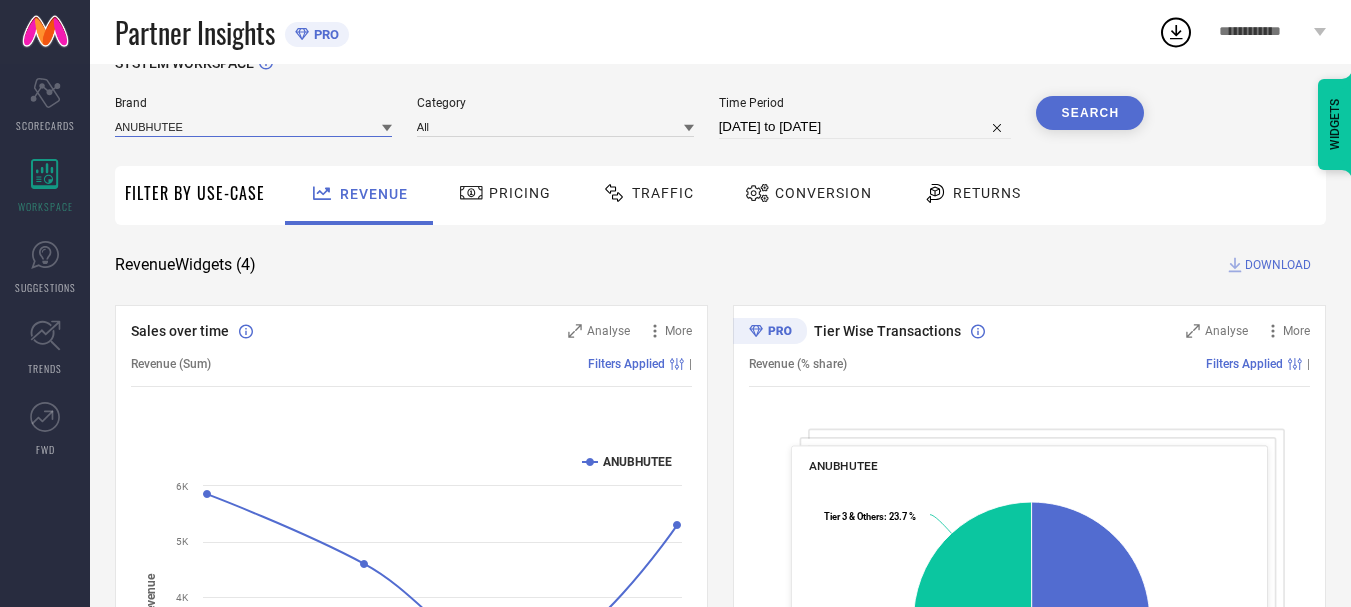 click at bounding box center (253, 126) 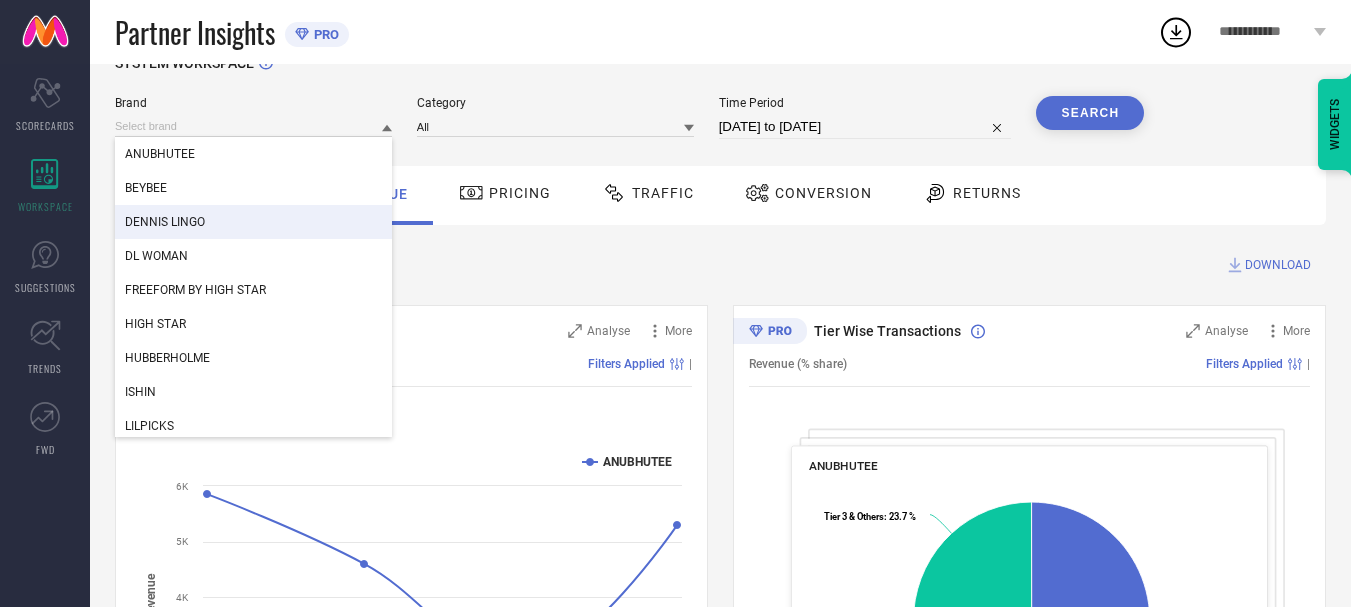 click on "DENNIS LINGO" at bounding box center (253, 222) 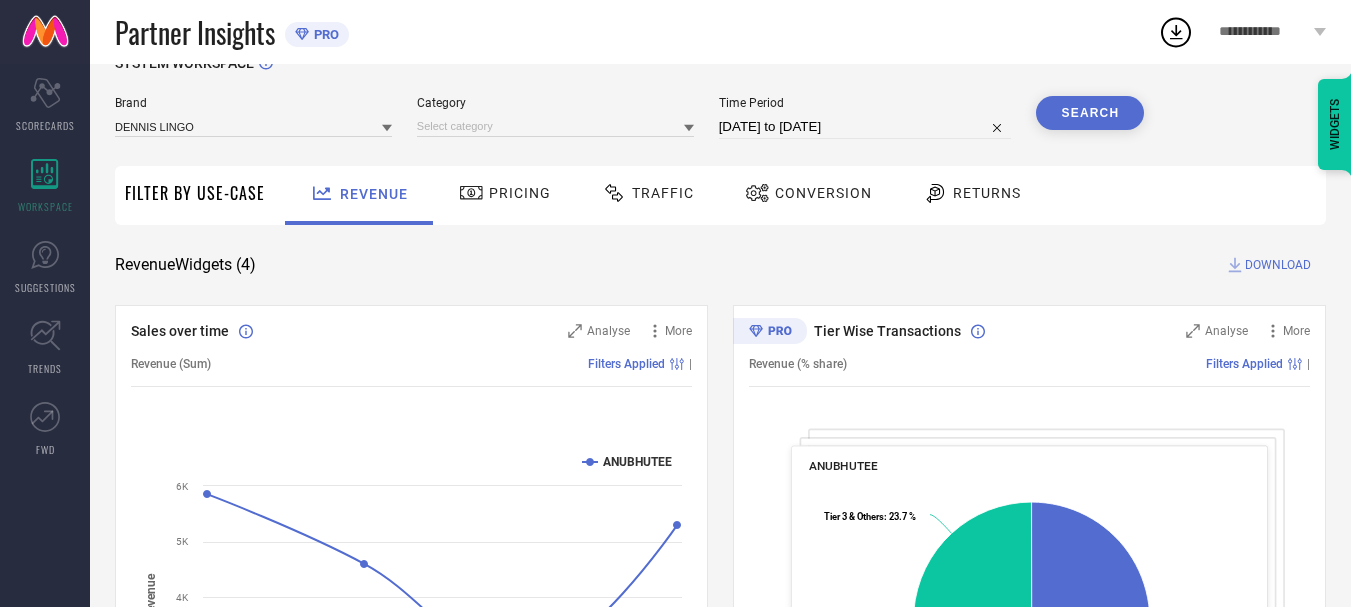click on "Category" at bounding box center [555, 117] 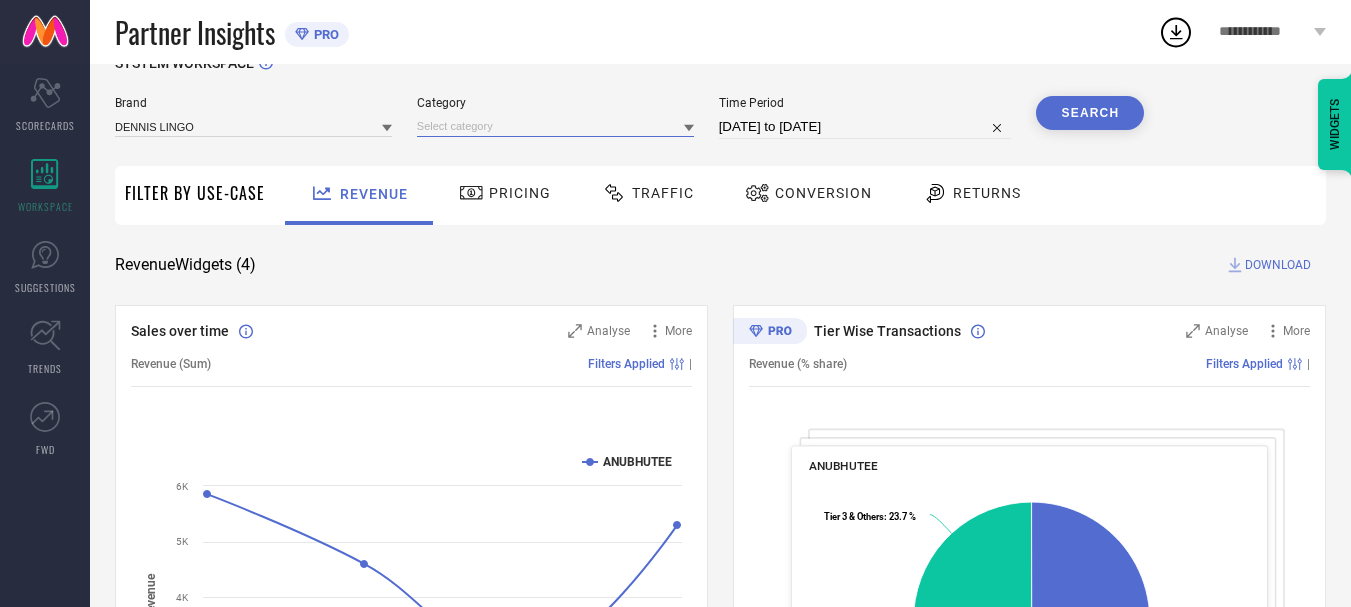 click at bounding box center (555, 126) 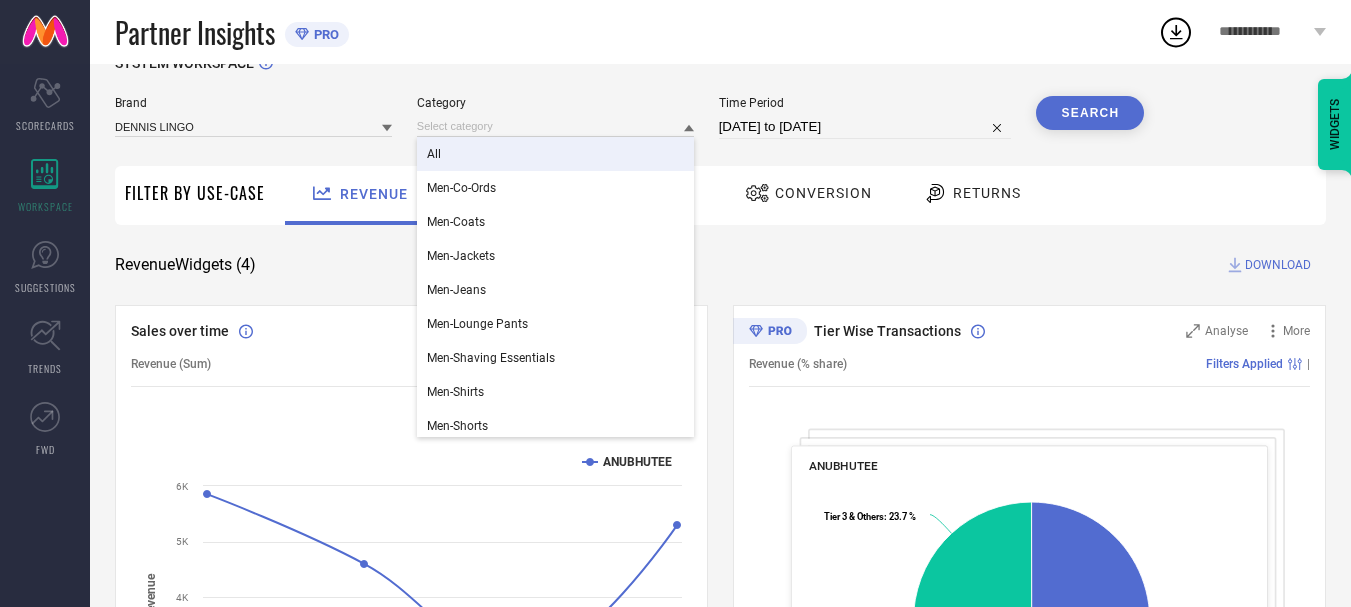 click on "All" at bounding box center (555, 154) 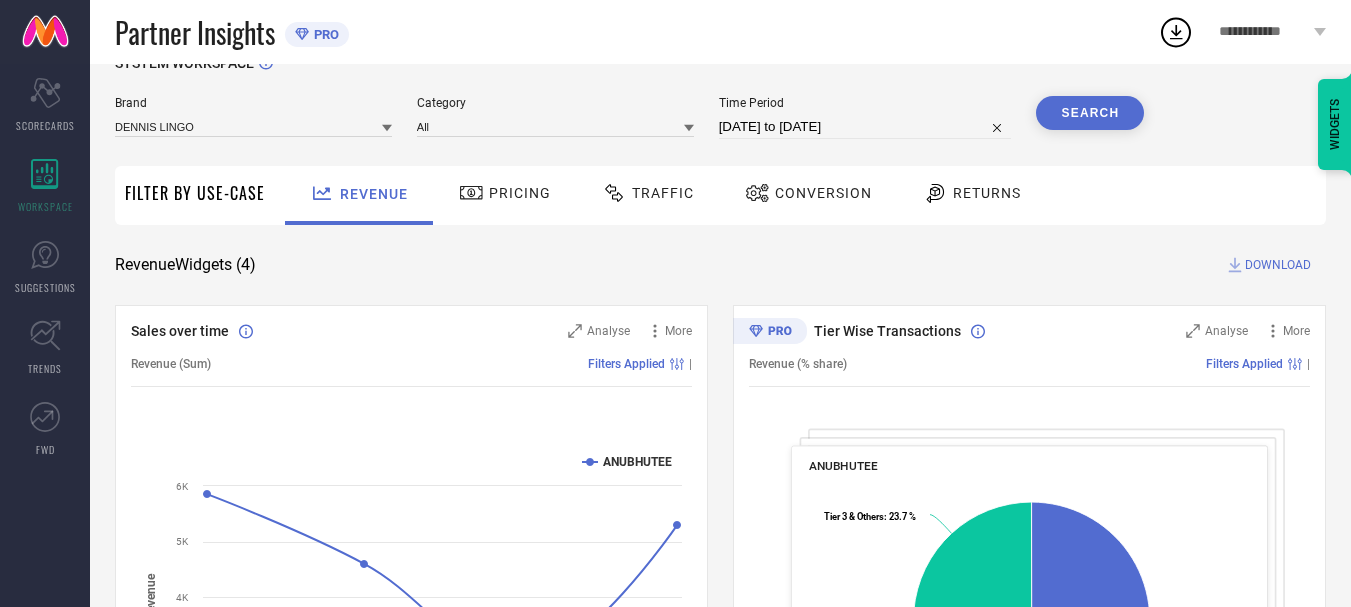 click on "Search" at bounding box center [1090, 113] 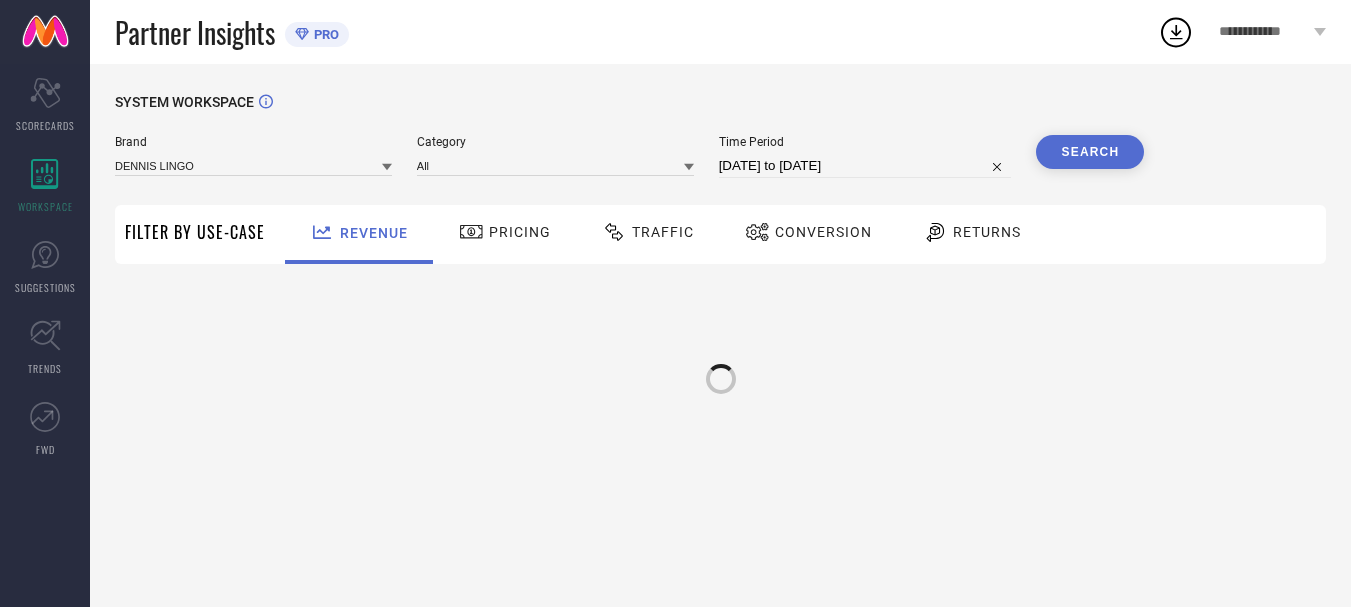 scroll, scrollTop: 0, scrollLeft: 0, axis: both 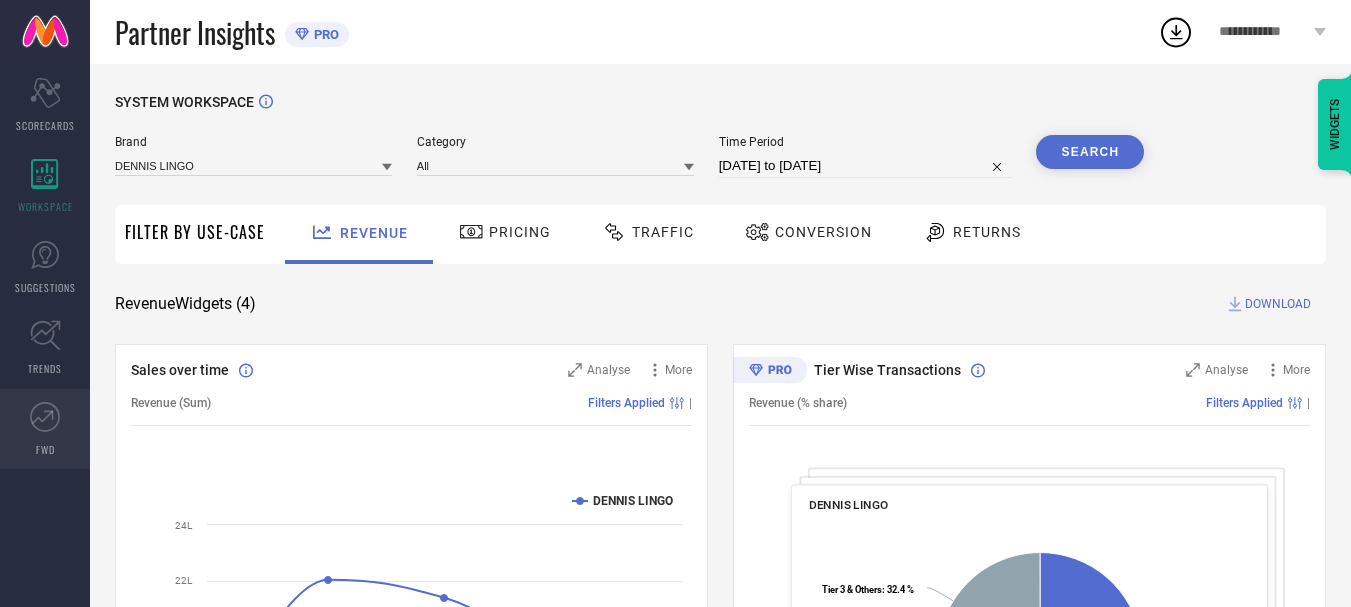 click 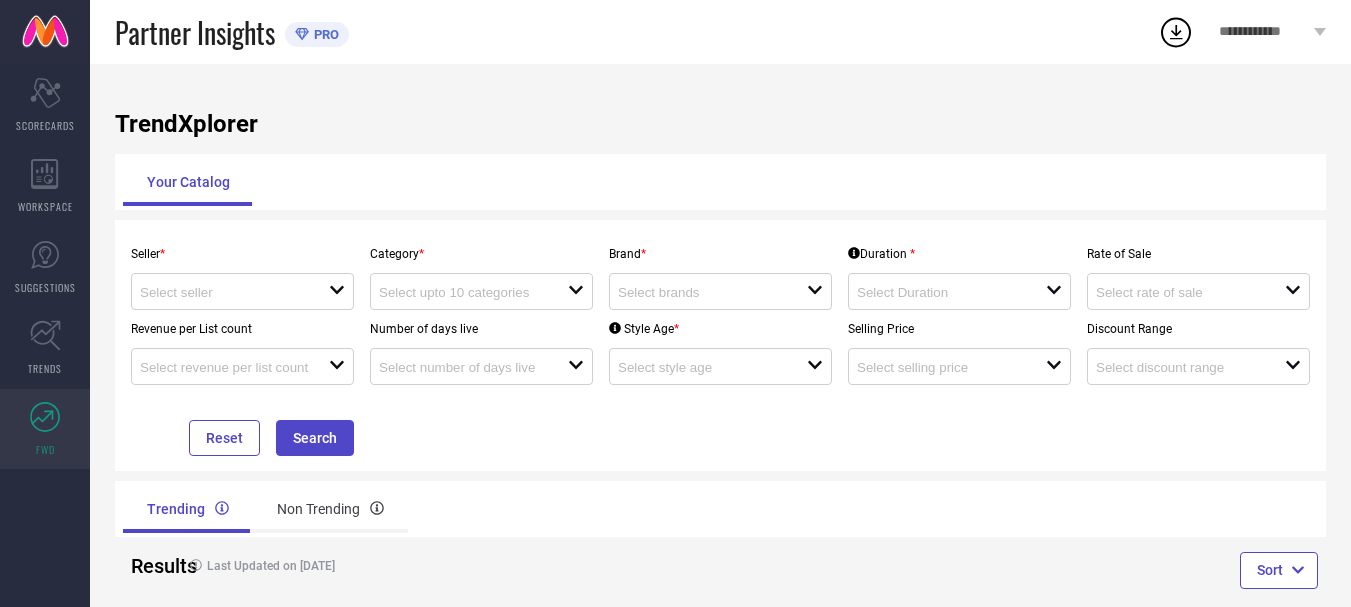 scroll, scrollTop: 35, scrollLeft: 0, axis: vertical 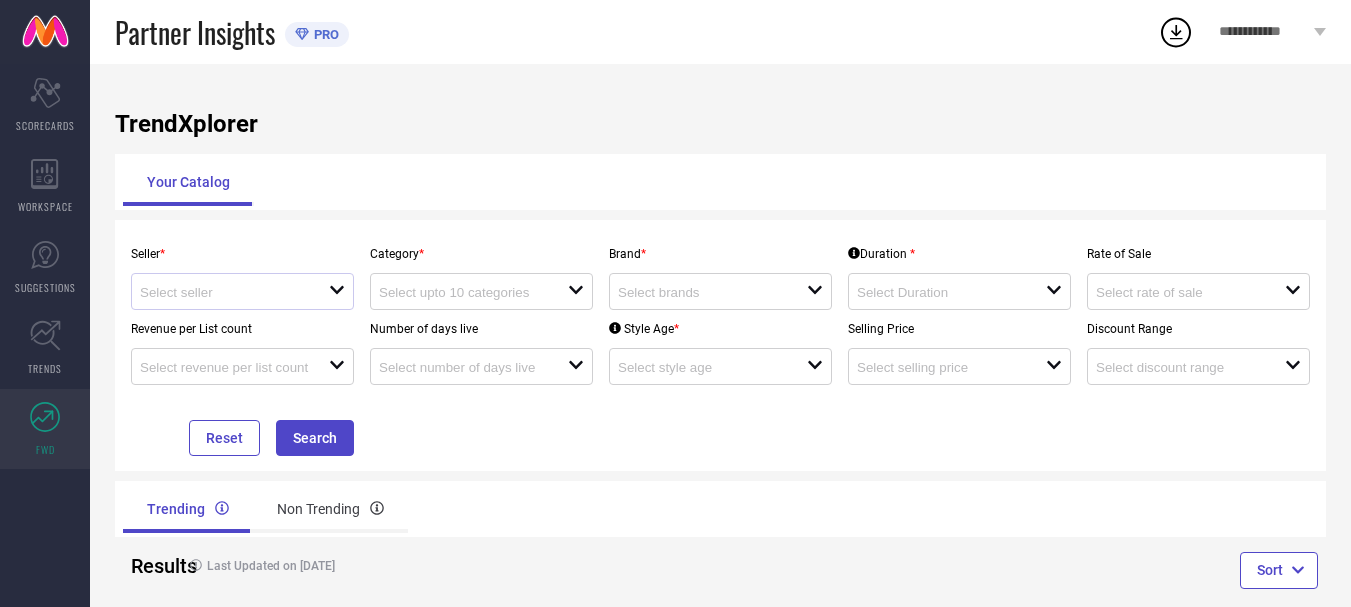 click on "open" at bounding box center (242, 291) 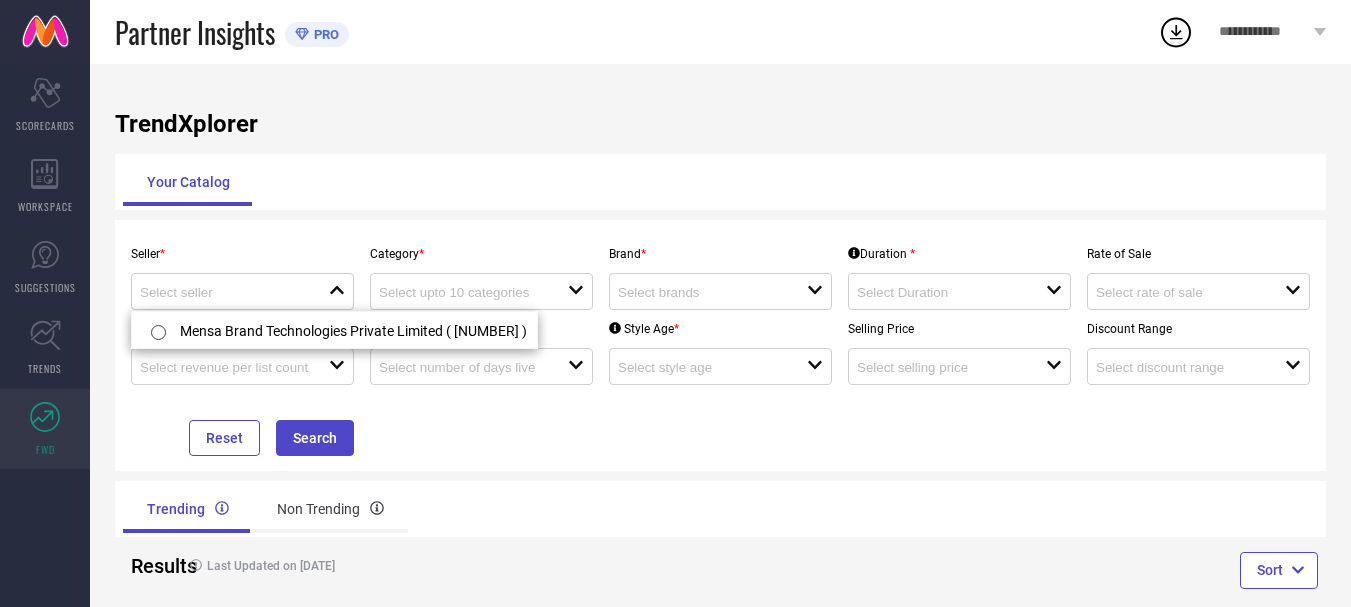 click on "close" at bounding box center (242, 291) 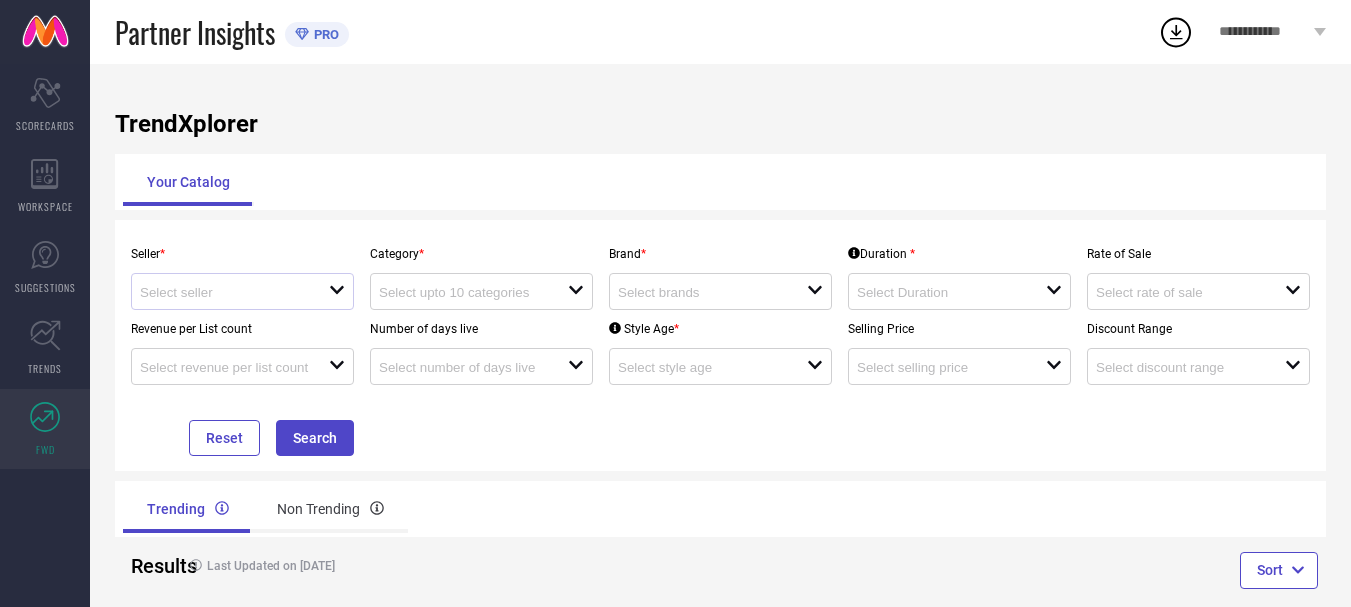 click on "open" at bounding box center [242, 291] 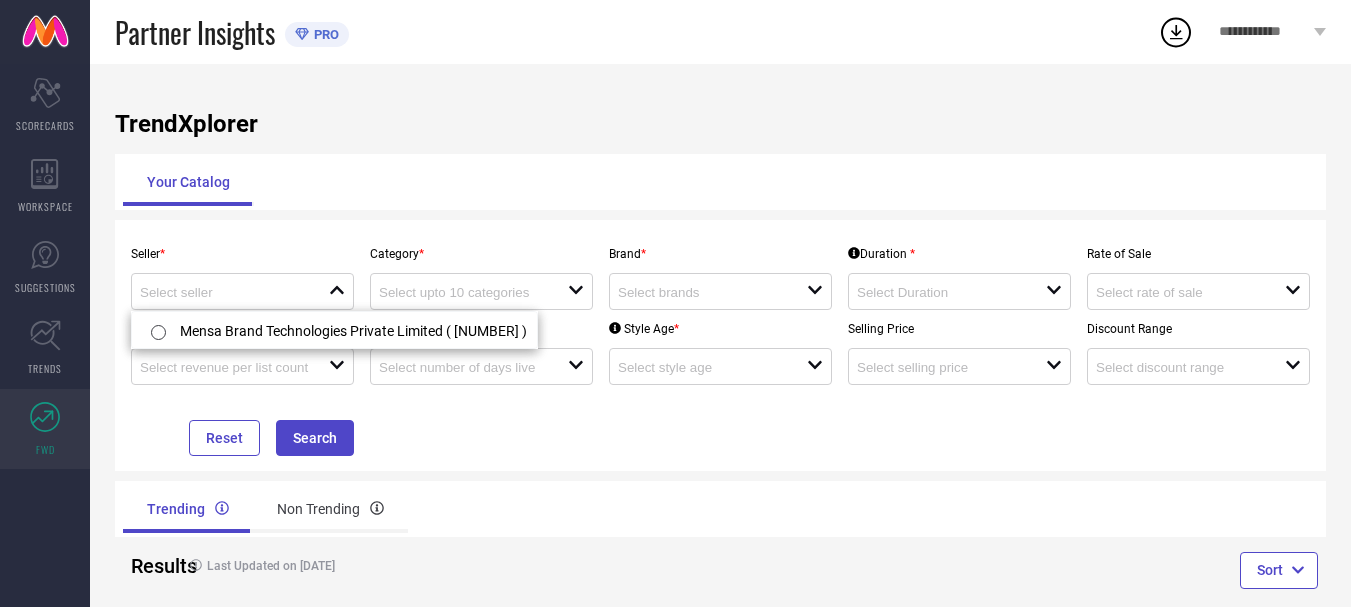 click on "Your Catalog" at bounding box center [720, 182] 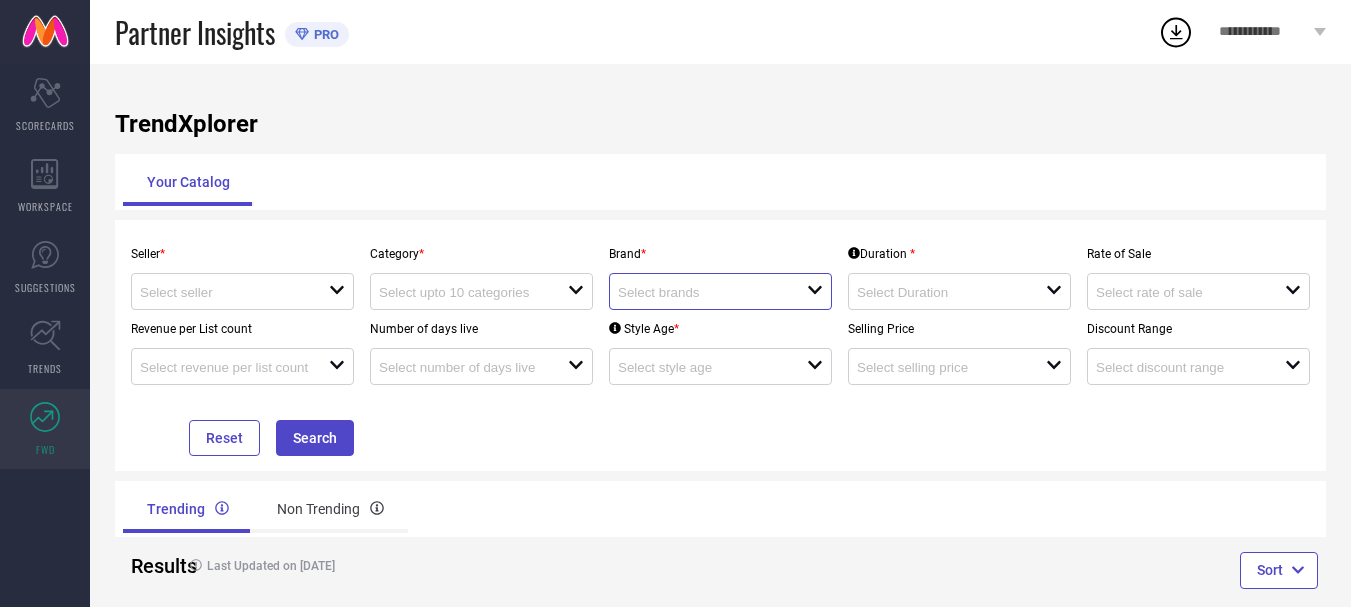 click at bounding box center [703, 292] 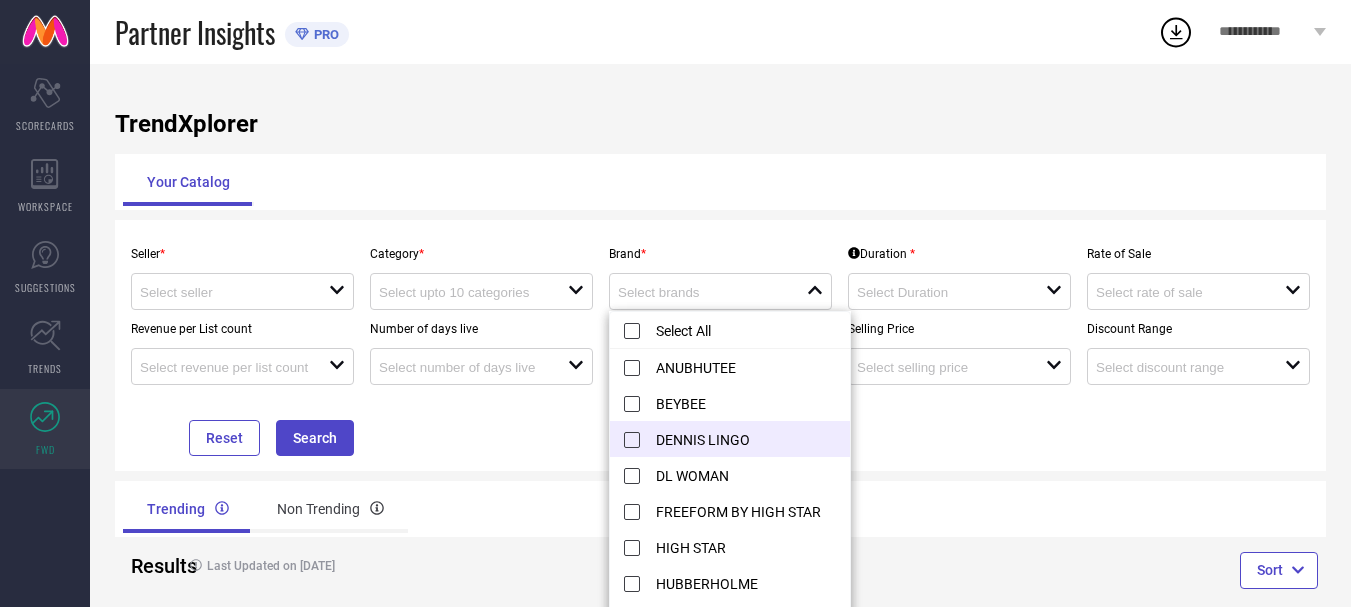 click on "DENNIS LINGO" at bounding box center [730, 439] 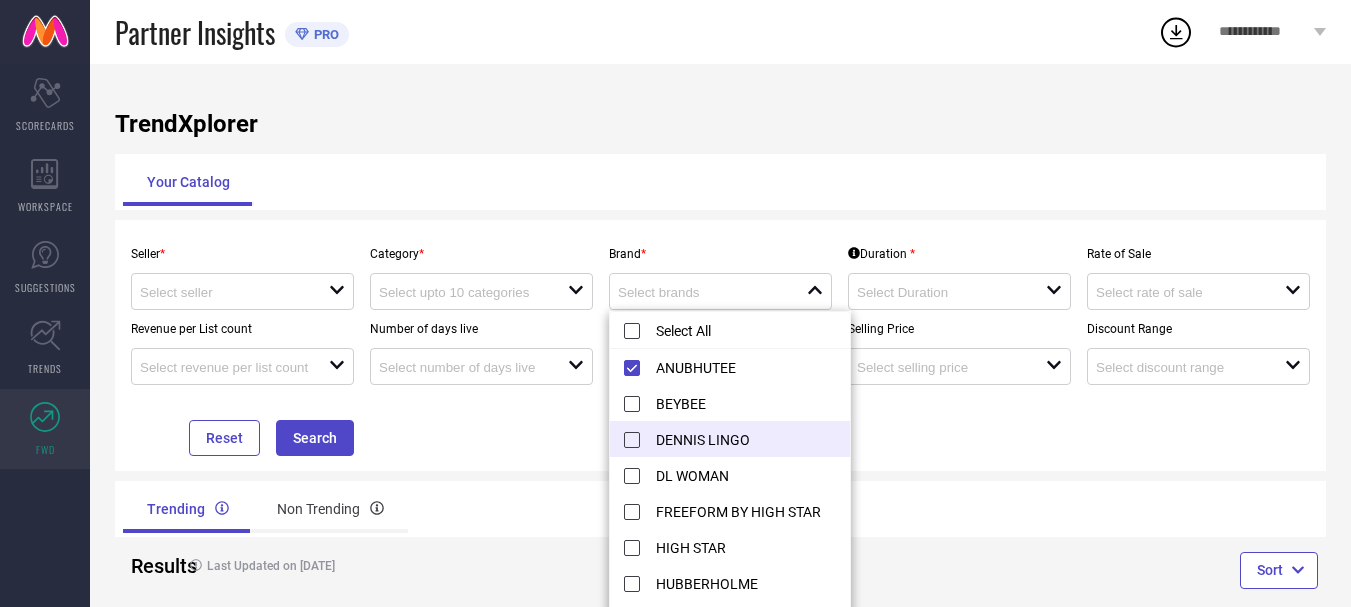 type on "DENNIS LINGO" 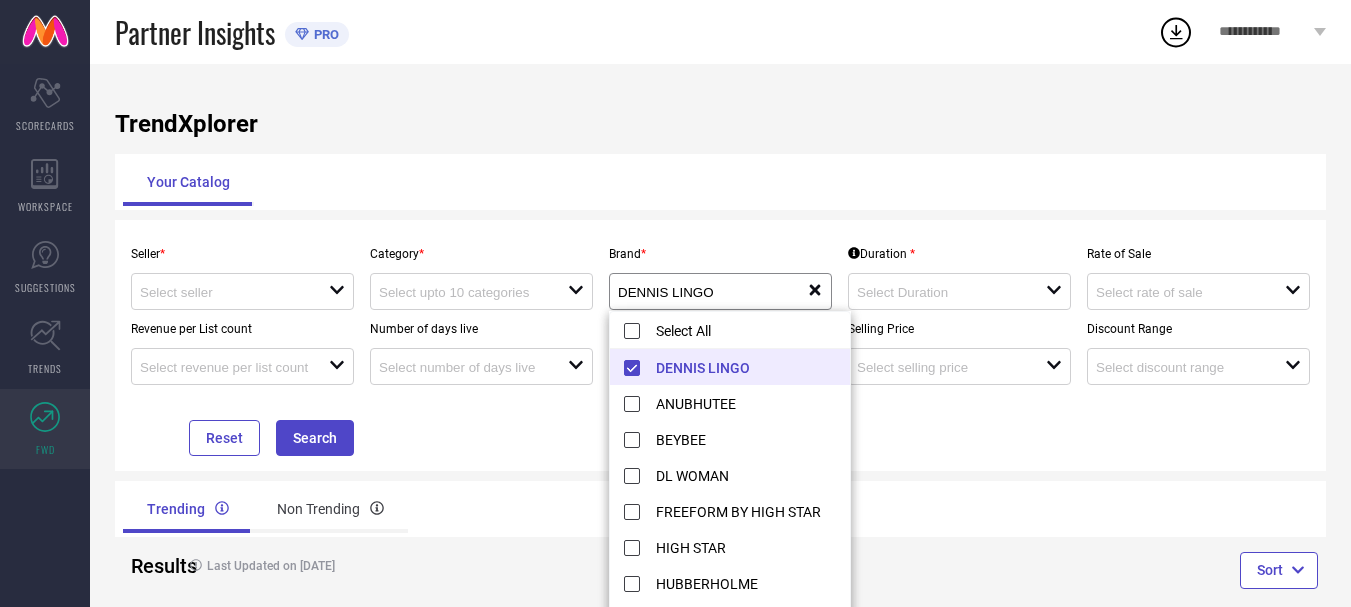 click on "Seller * open Category * open Brand * DENNIS LINGO reset Duration * open Rate of Sale open Revenue per List count open Number of days live open Style Age * open Selling Price open Discount Range open Reset Search" at bounding box center [720, 345] 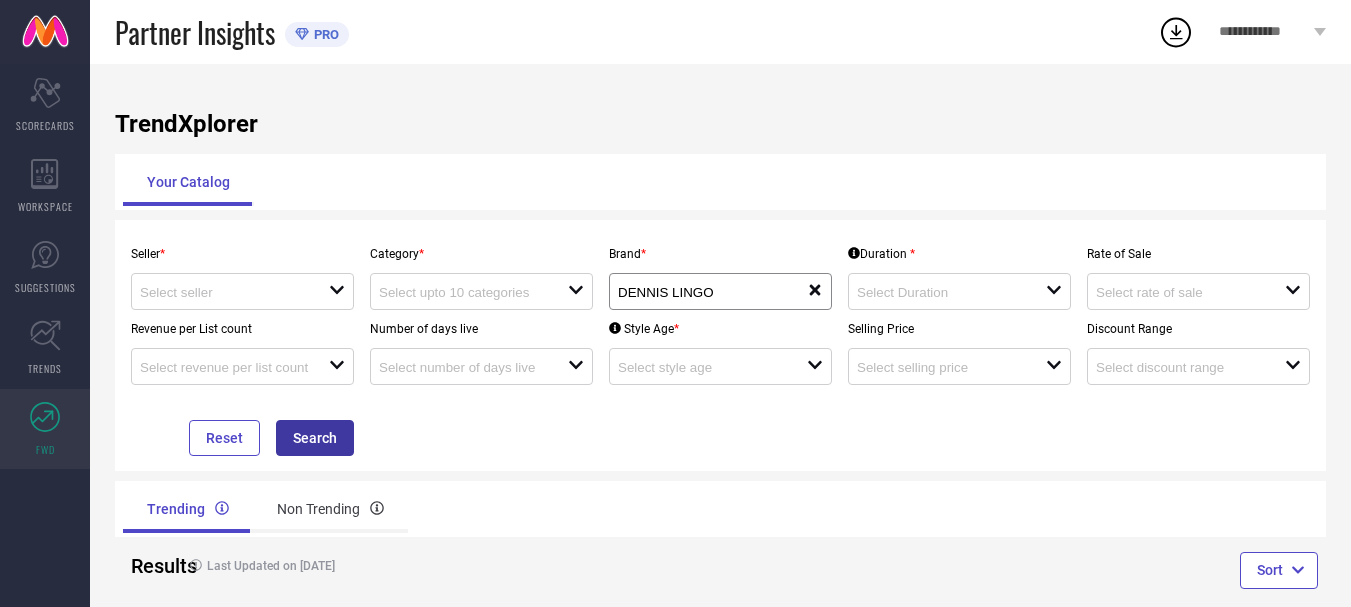click on "Search" at bounding box center (315, 438) 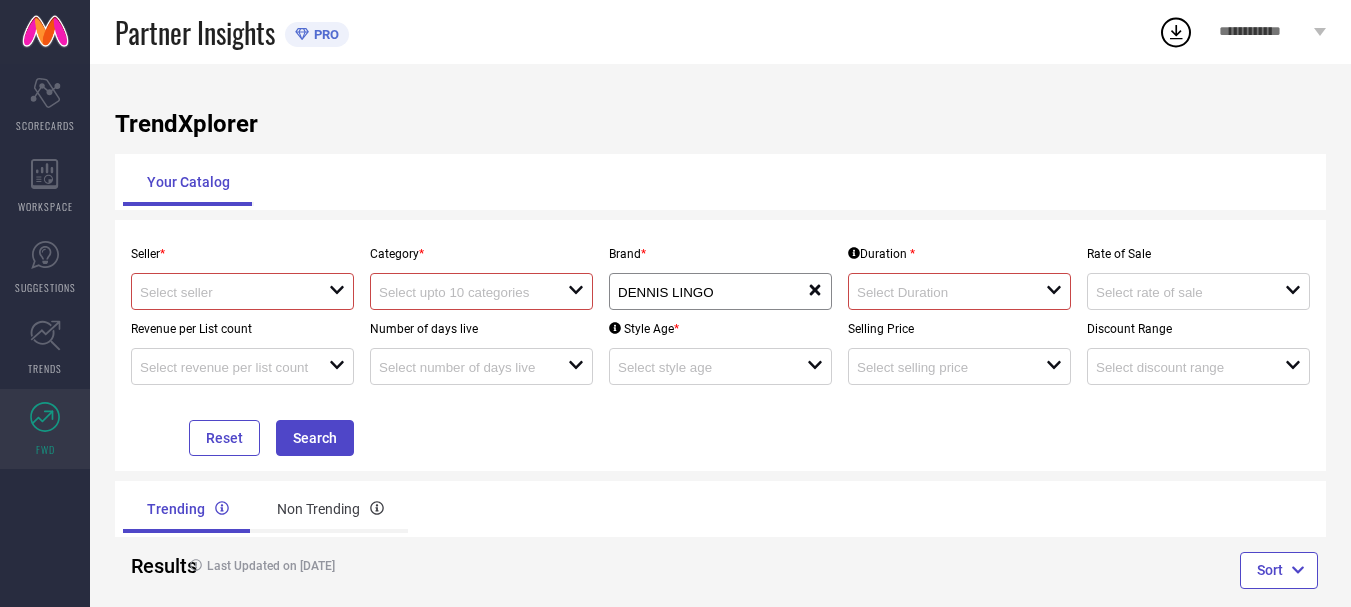 click on "open" at bounding box center [481, 291] 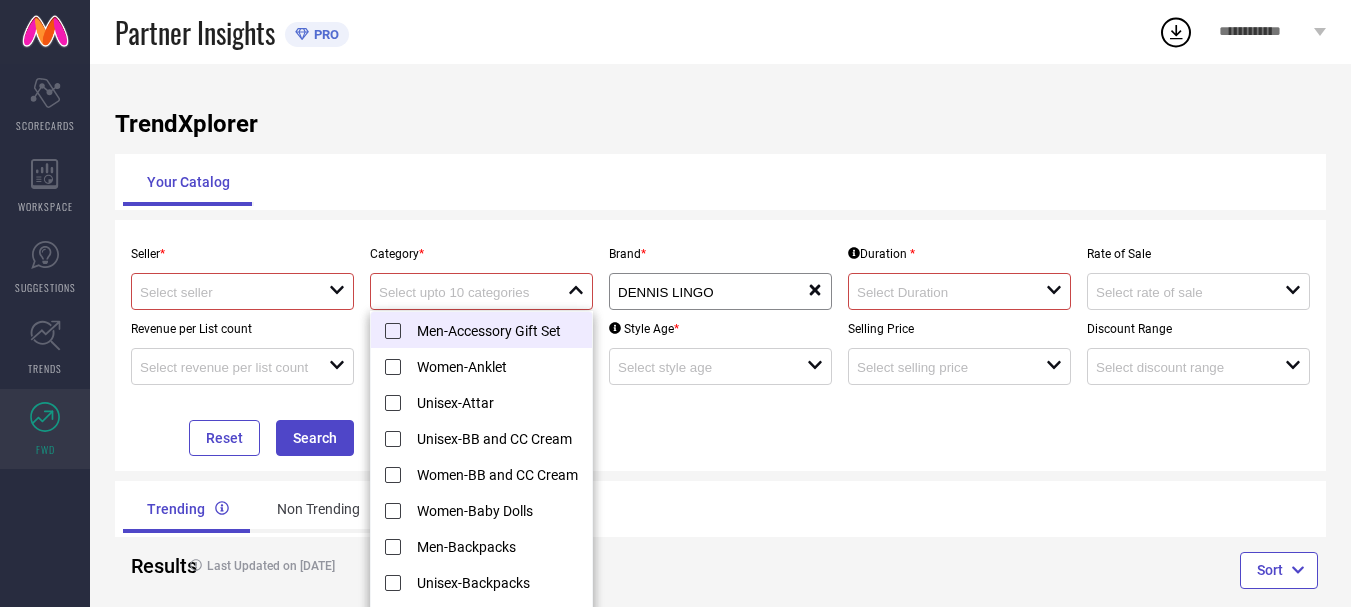 click on "Men-Accessory Gift Set" at bounding box center [491, 330] 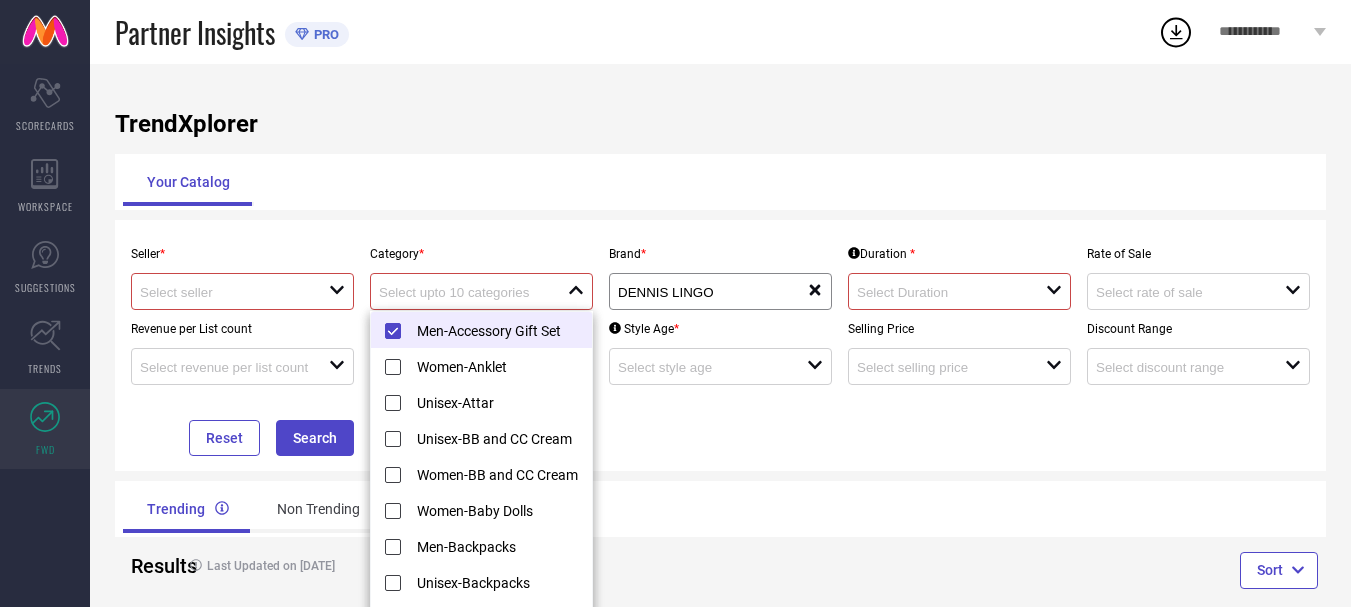 type on "Men-Accessory Gift Set" 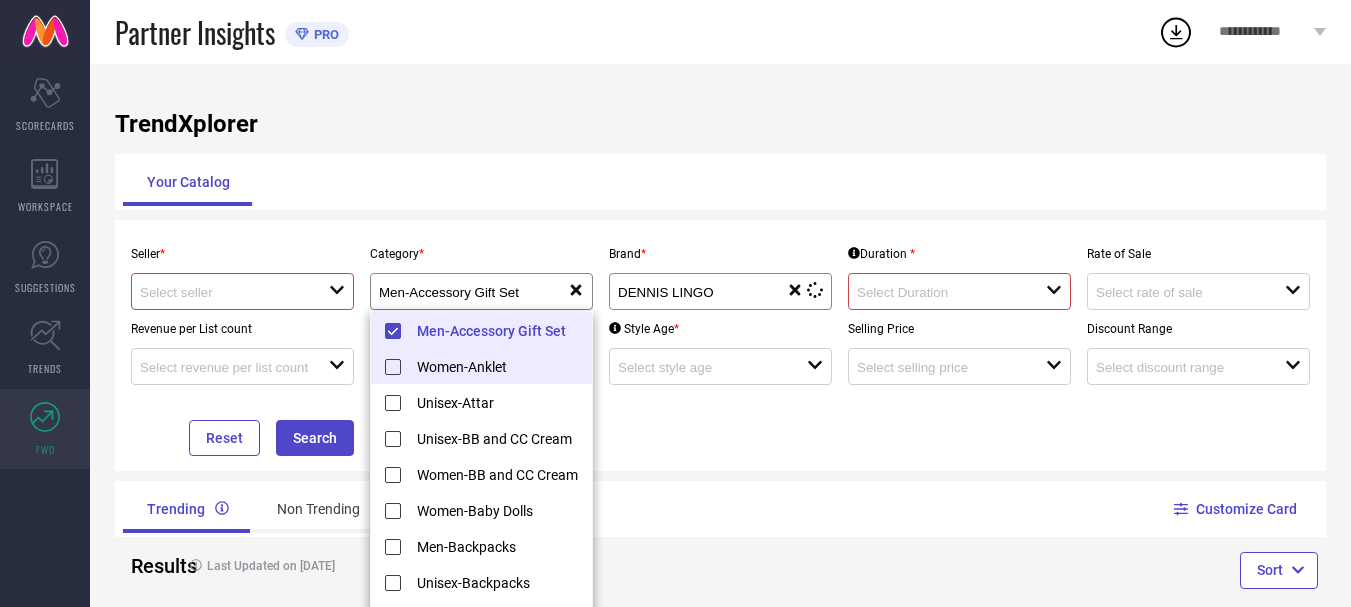 type 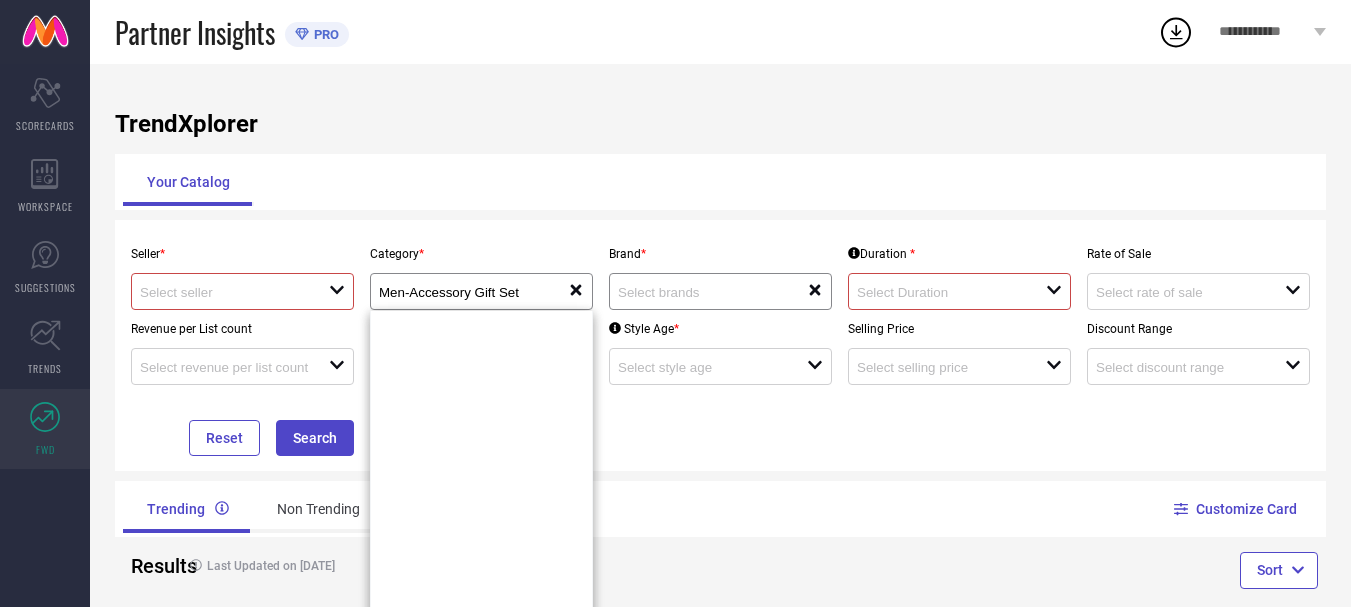 scroll, scrollTop: 0, scrollLeft: 0, axis: both 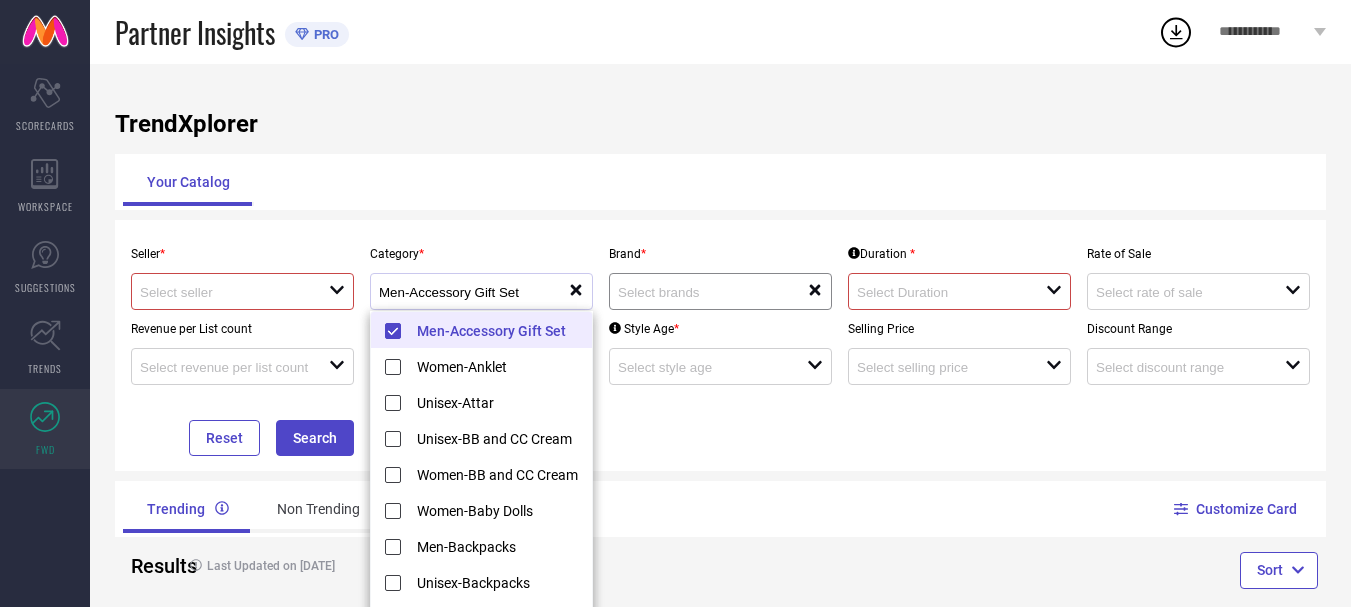 click 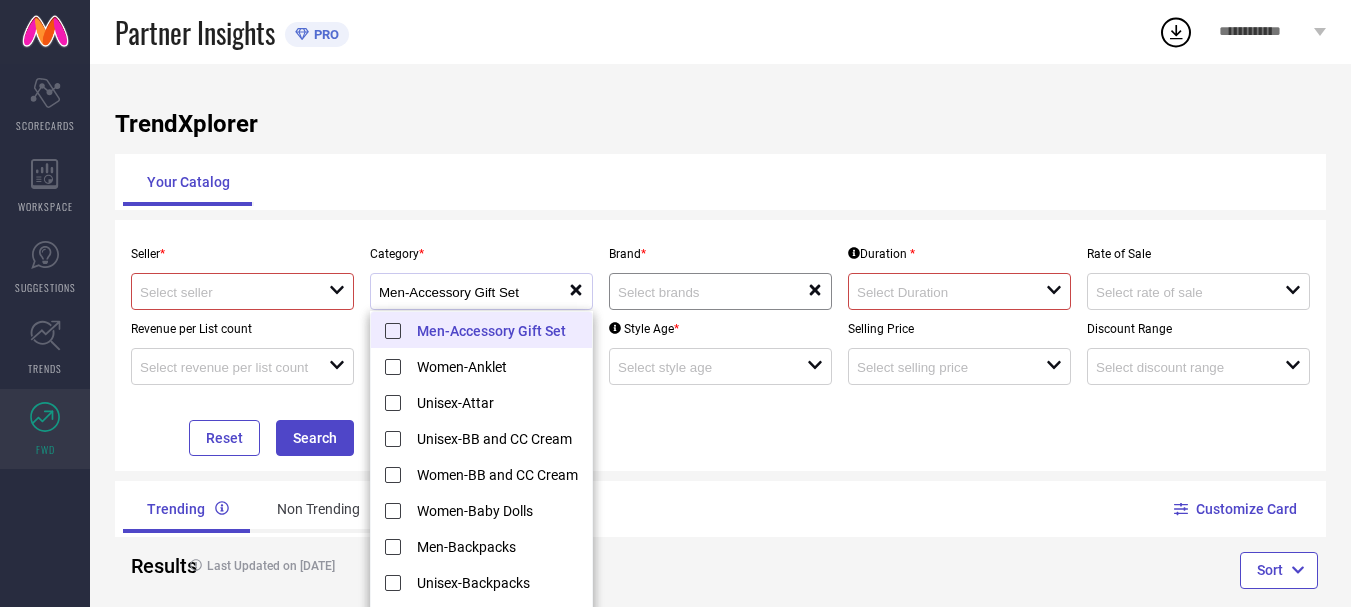 type 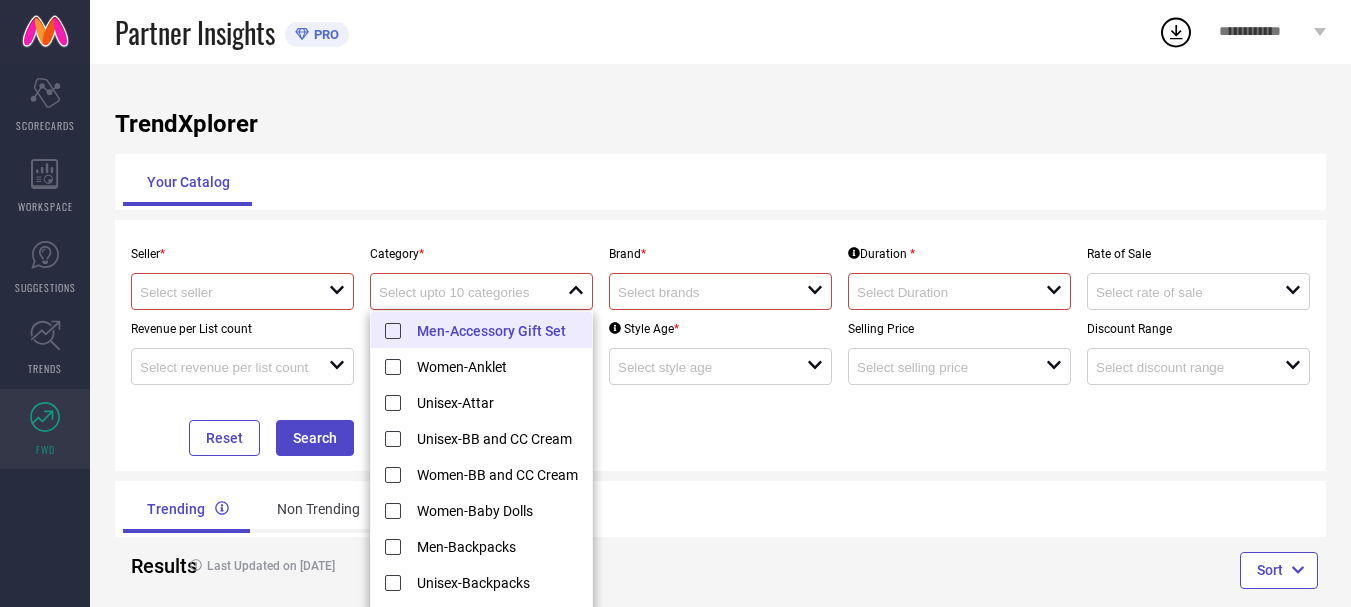 click at bounding box center (464, 292) 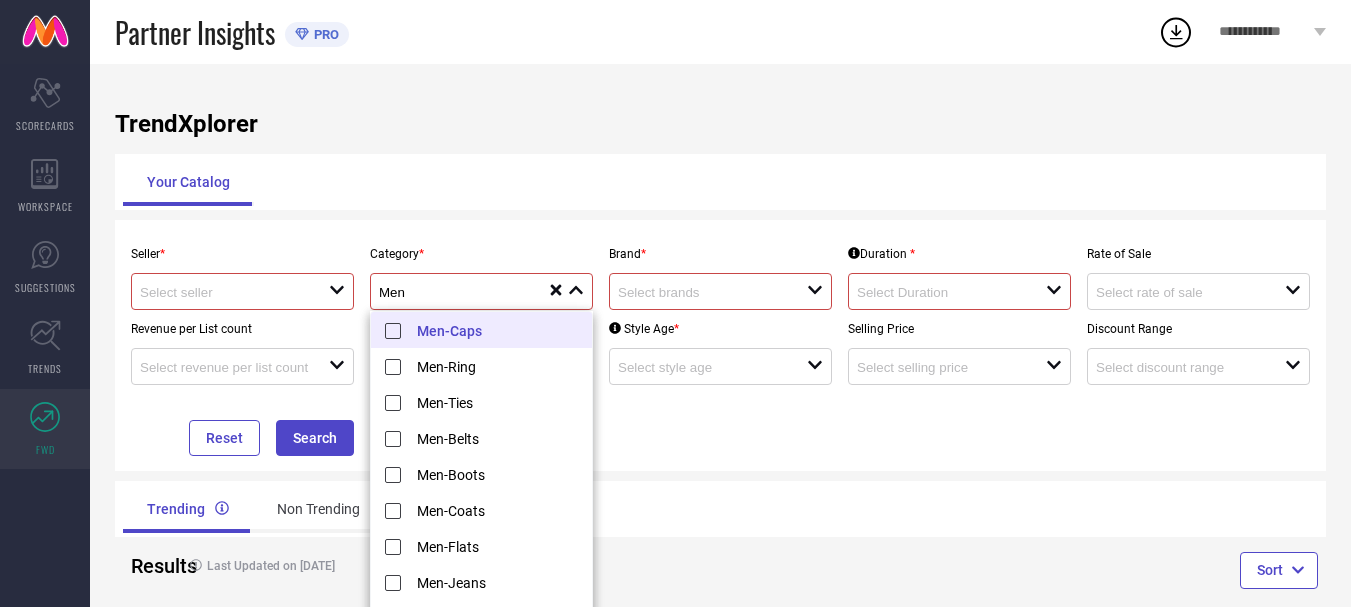 type on "Men" 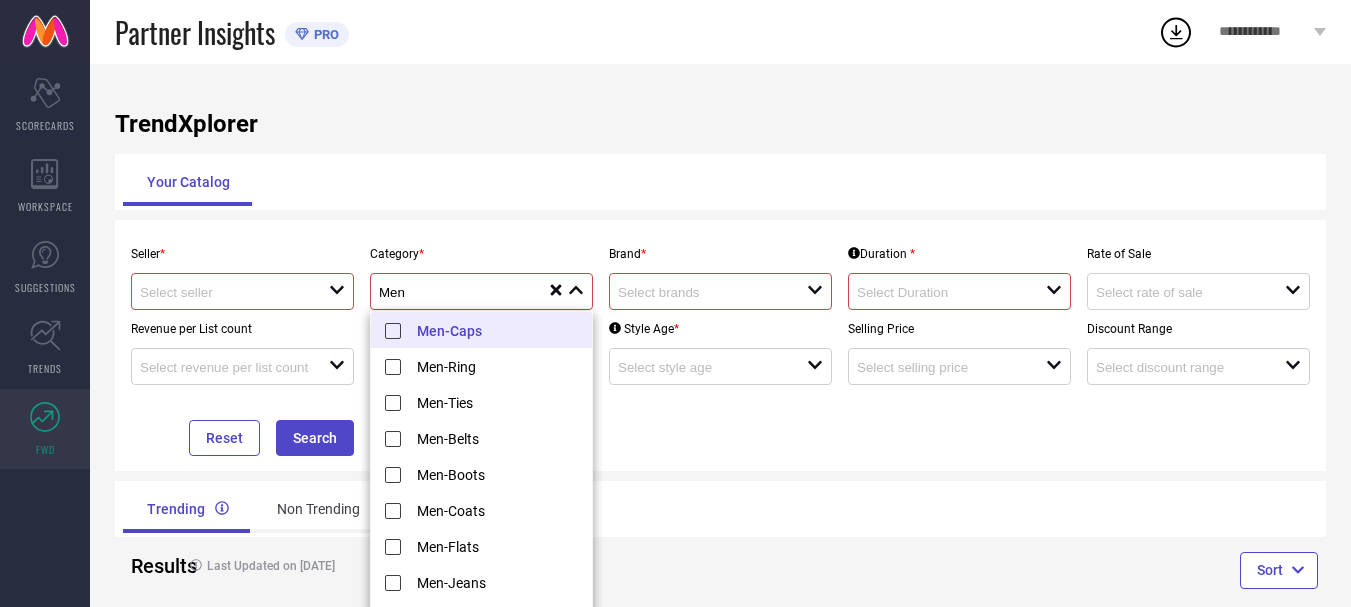 click on "Men-Caps" at bounding box center (491, 330) 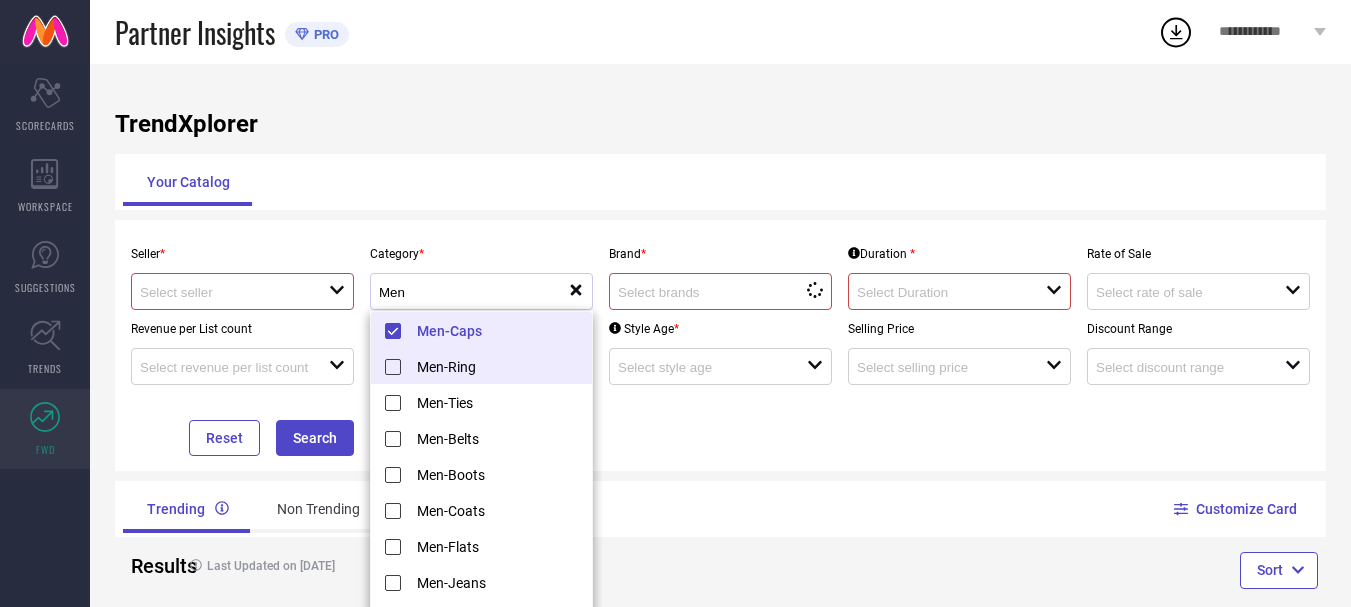click on "Men-Ring" at bounding box center (491, 366) 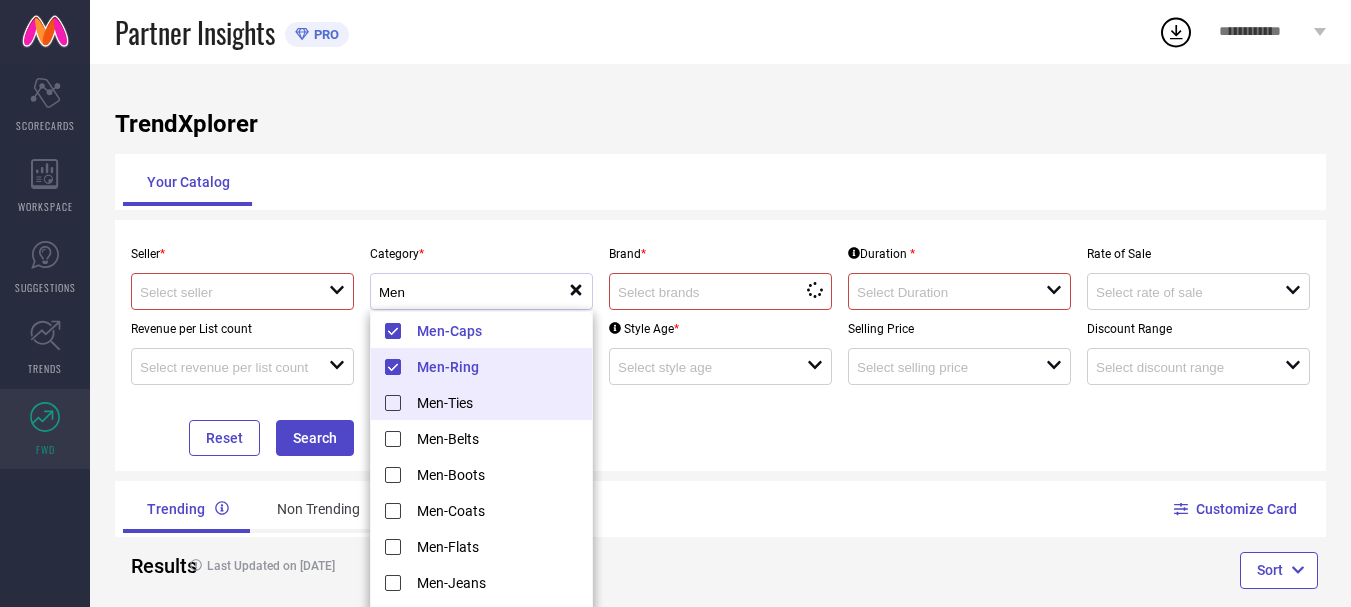click on "Men-Ties" at bounding box center [491, 402] 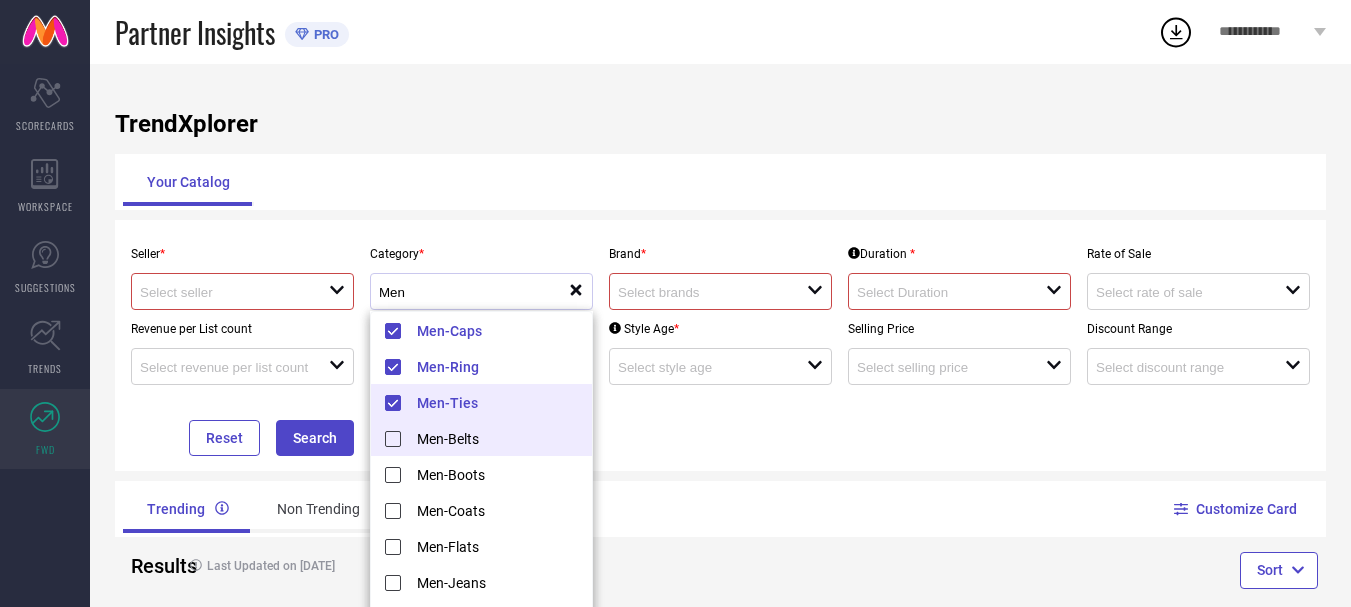 click on "Men-Belts" at bounding box center (491, 438) 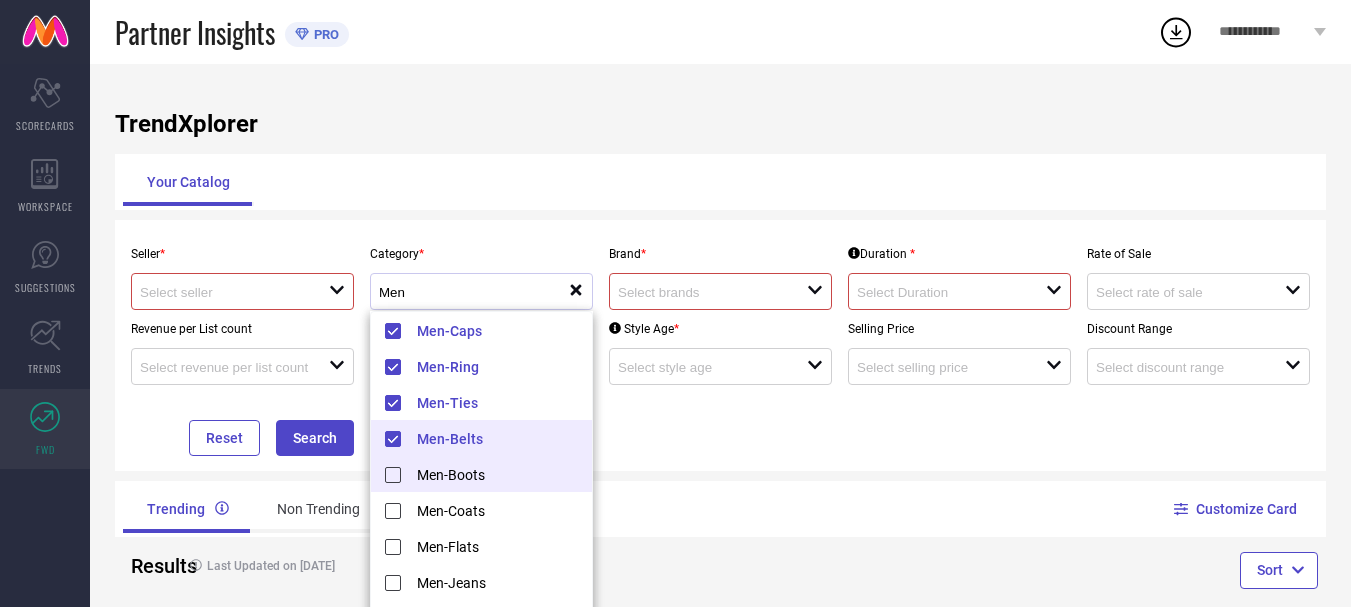 click on "Men-Boots" at bounding box center [491, 474] 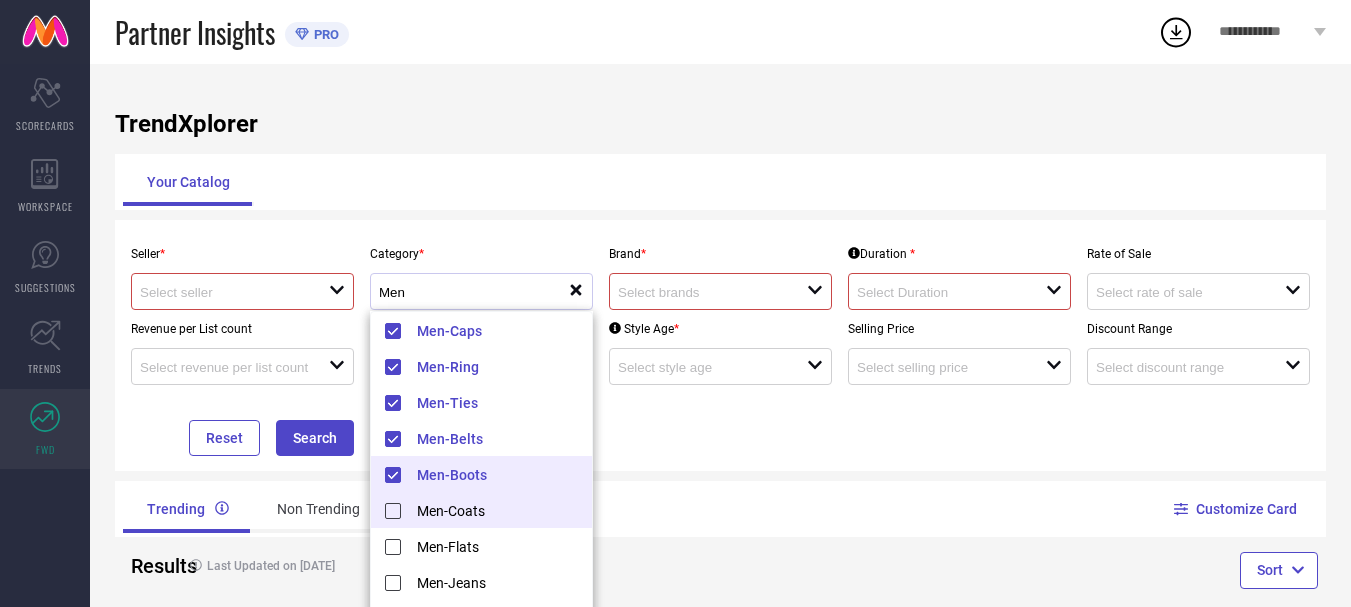 click on "Men-Coats" at bounding box center [491, 510] 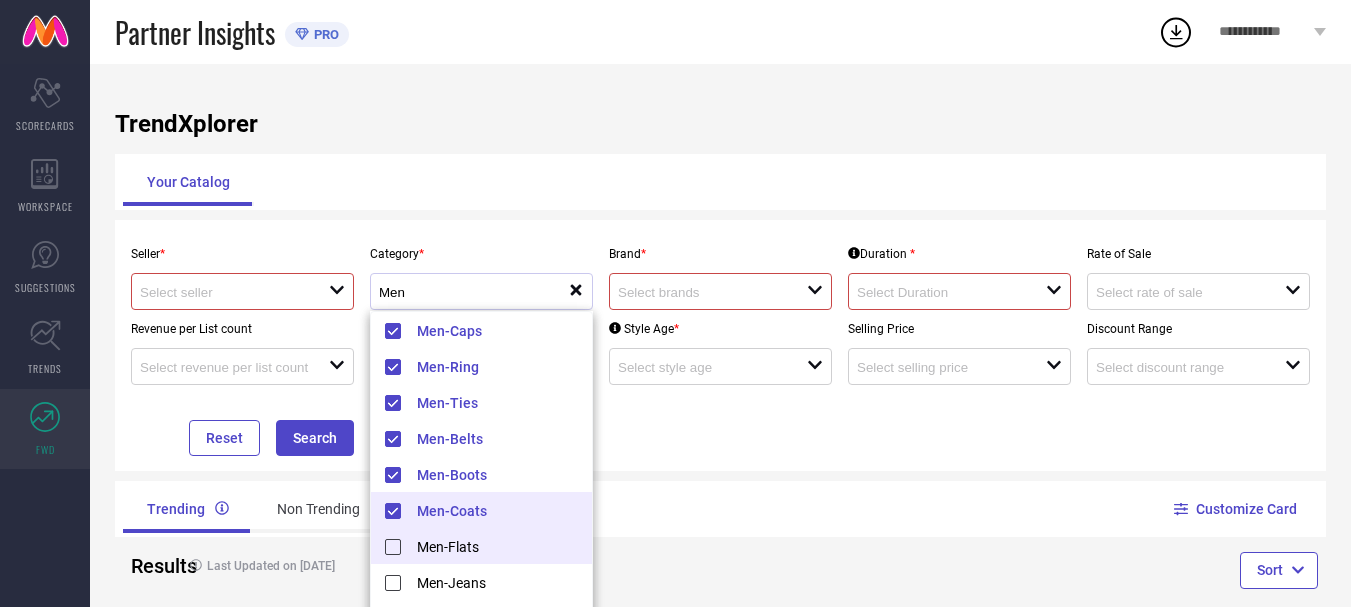 click on "Men-Flats" at bounding box center [491, 546] 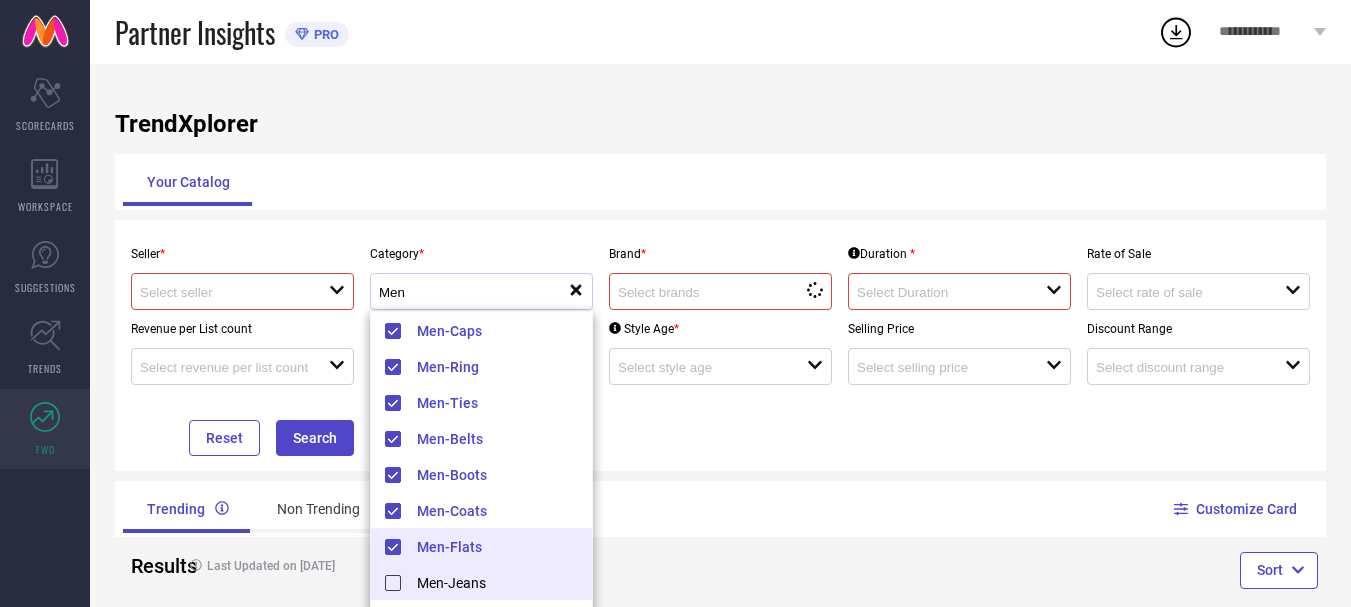 click on "Men-Jeans" at bounding box center [491, 582] 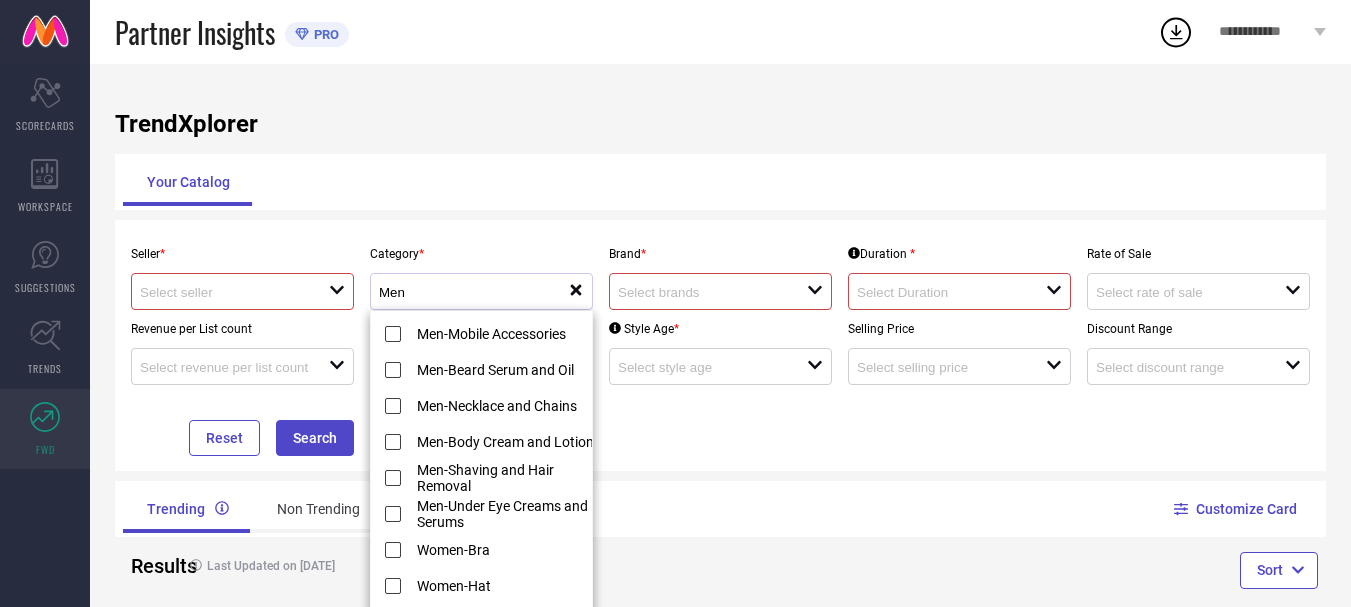 scroll, scrollTop: 2864, scrollLeft: 0, axis: vertical 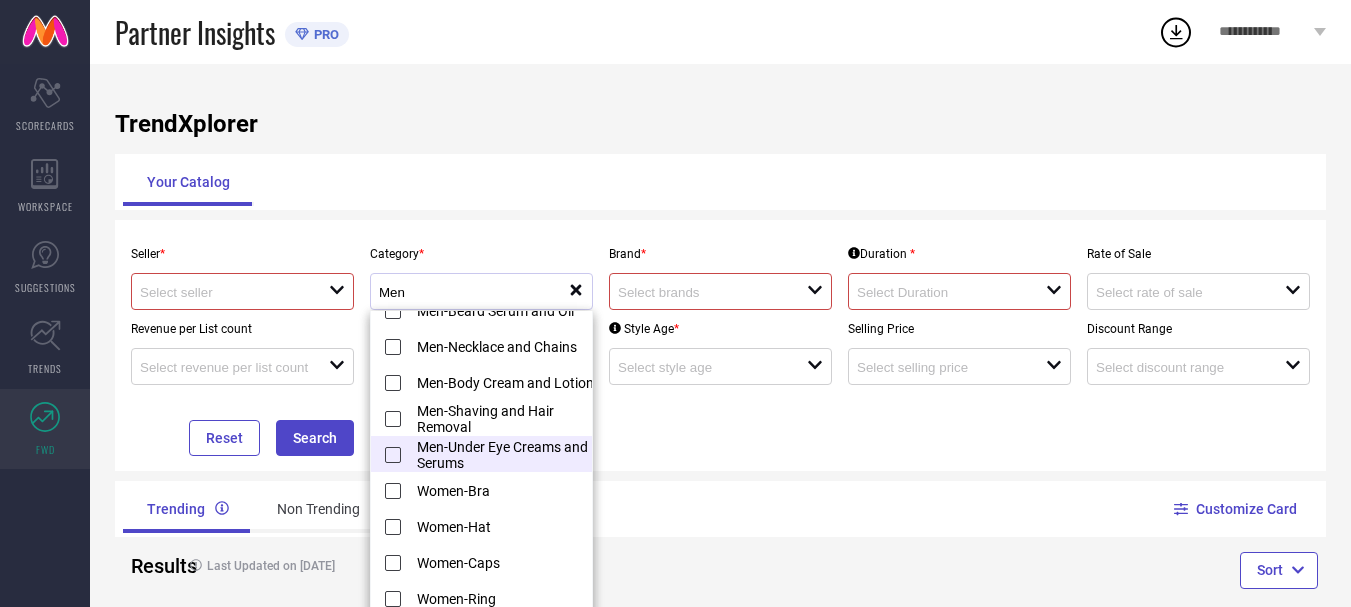 click on "Men-Under Eye Creams and Serums" at bounding box center [491, 454] 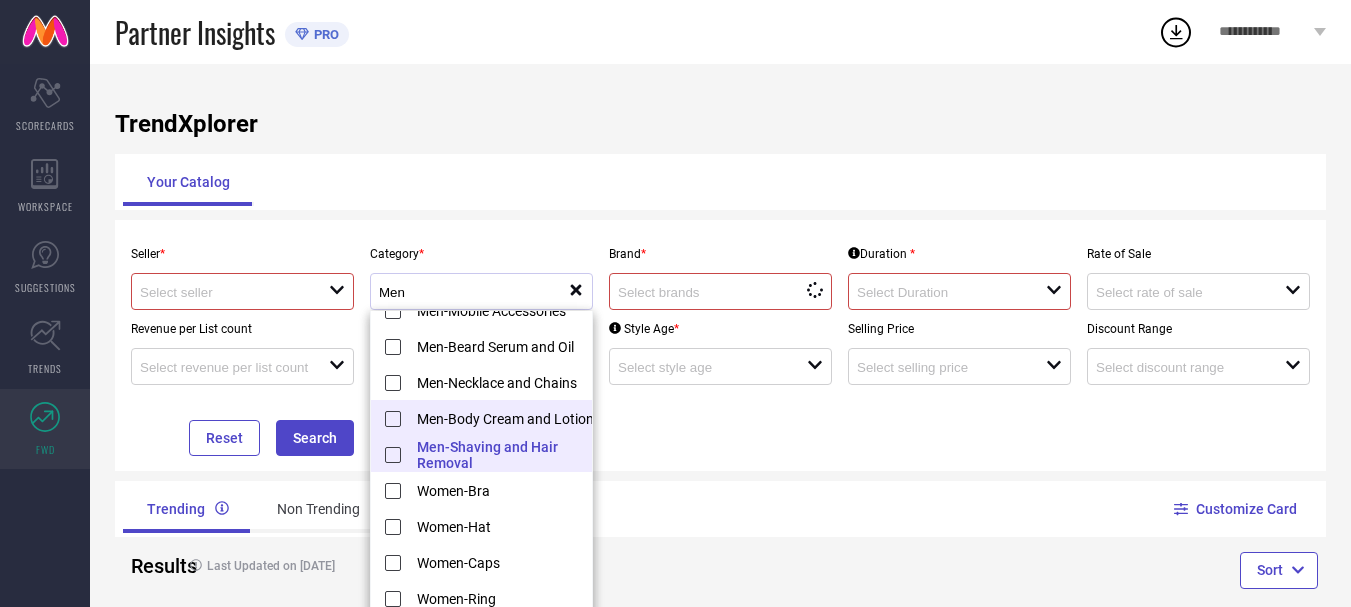 click on "Men-Body Cream and Lotion" at bounding box center (491, 418) 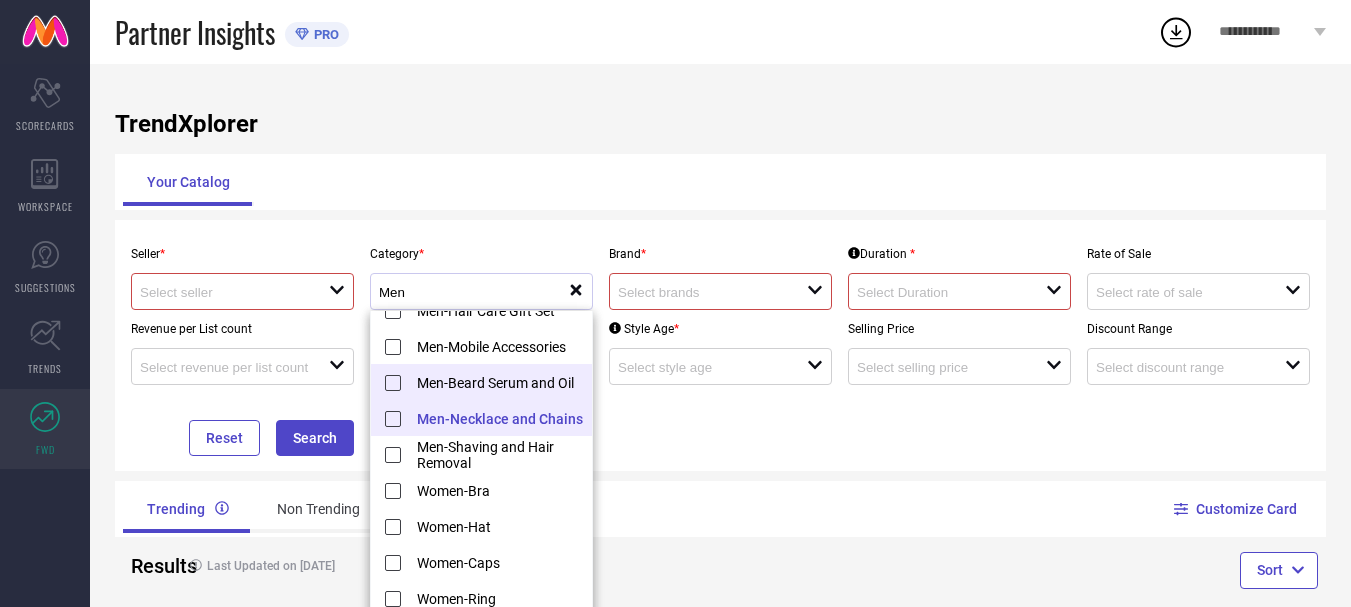 click on "Men-Beard Serum and Oil" at bounding box center [491, 382] 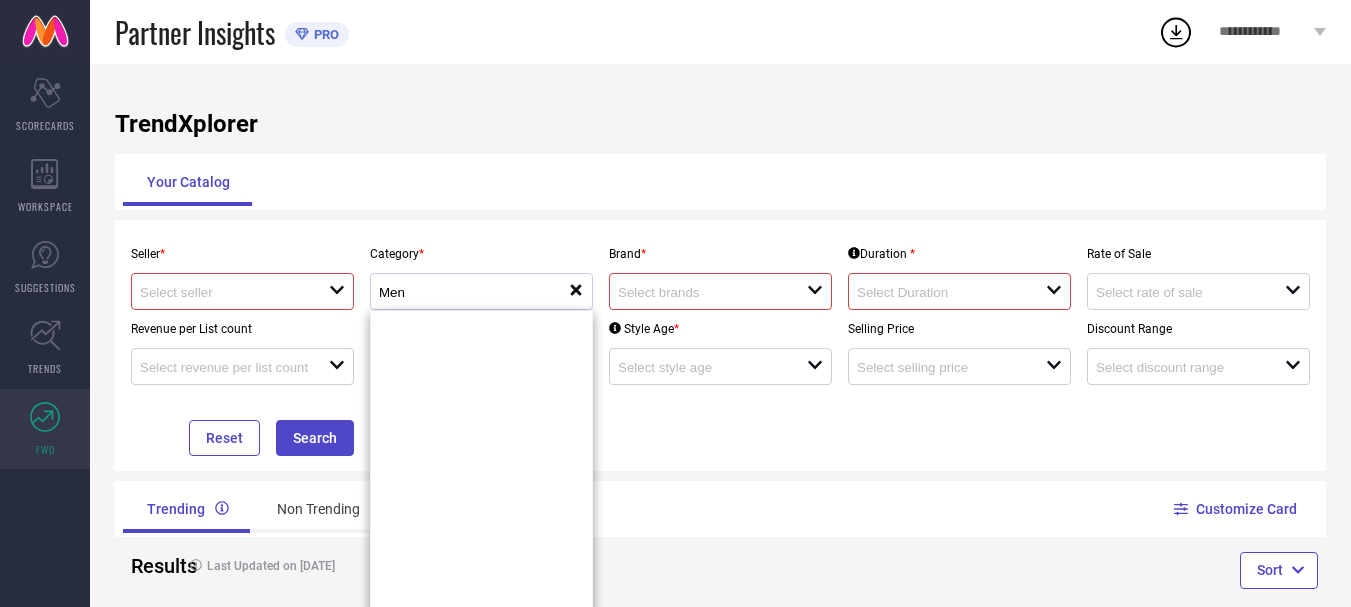 scroll, scrollTop: 0, scrollLeft: 0, axis: both 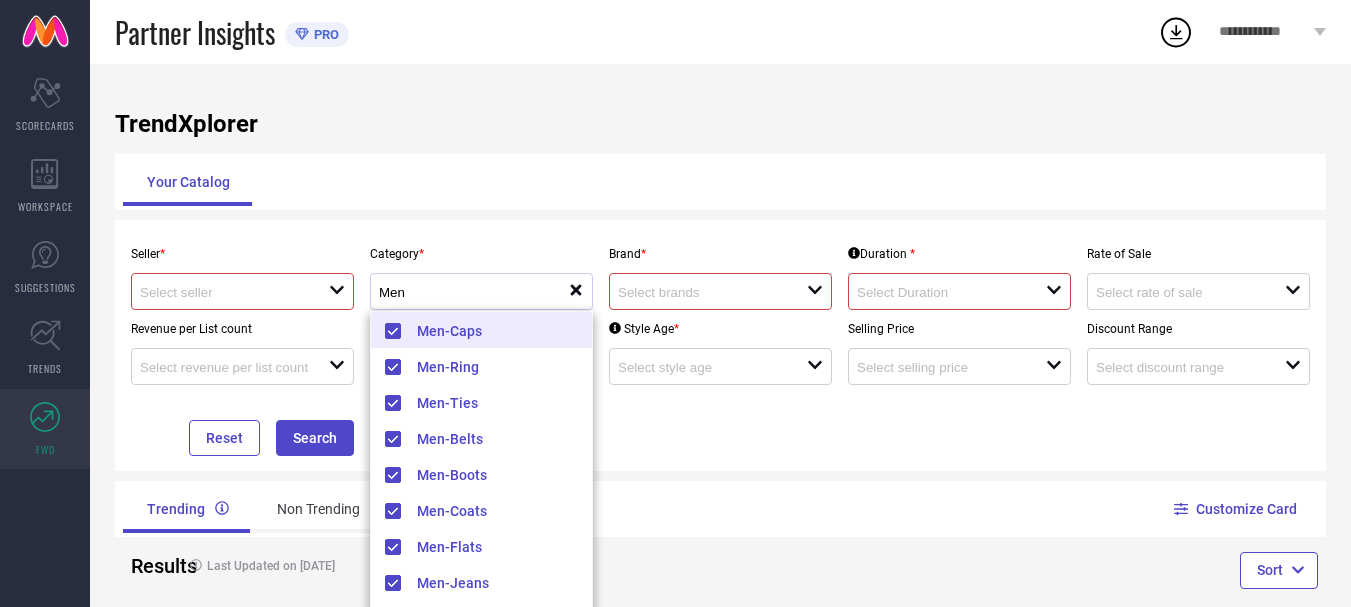 click on "reset" 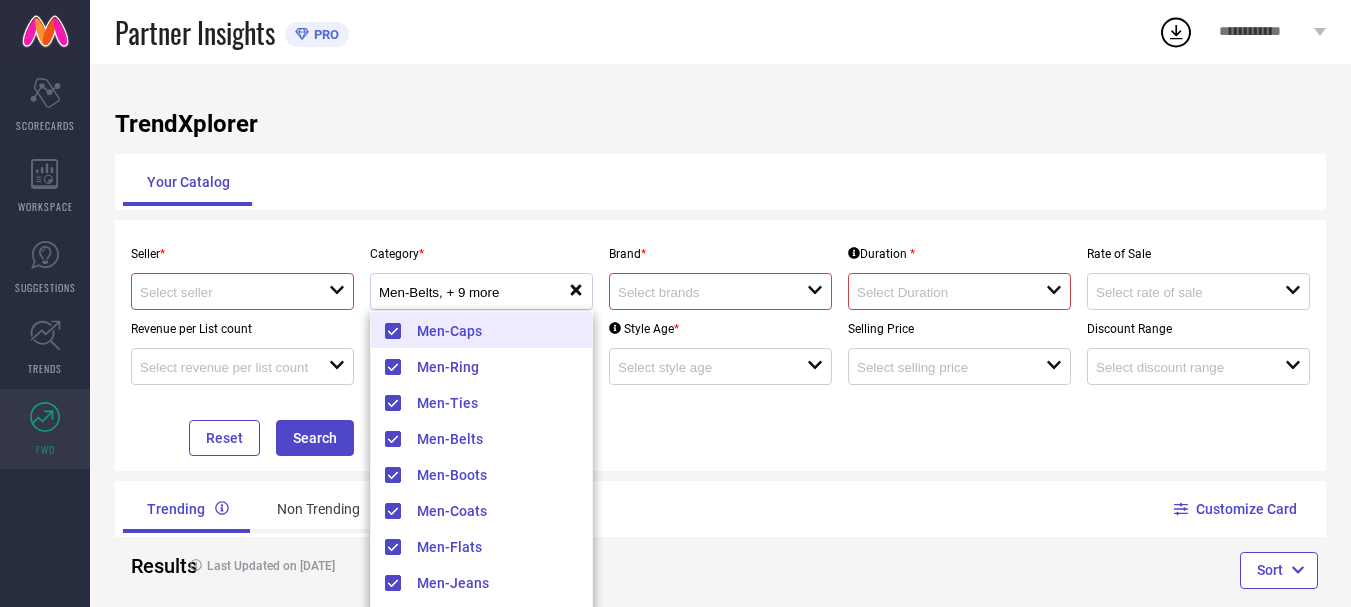 click on "Men-Belts, + 9 more reset" at bounding box center [481, 291] 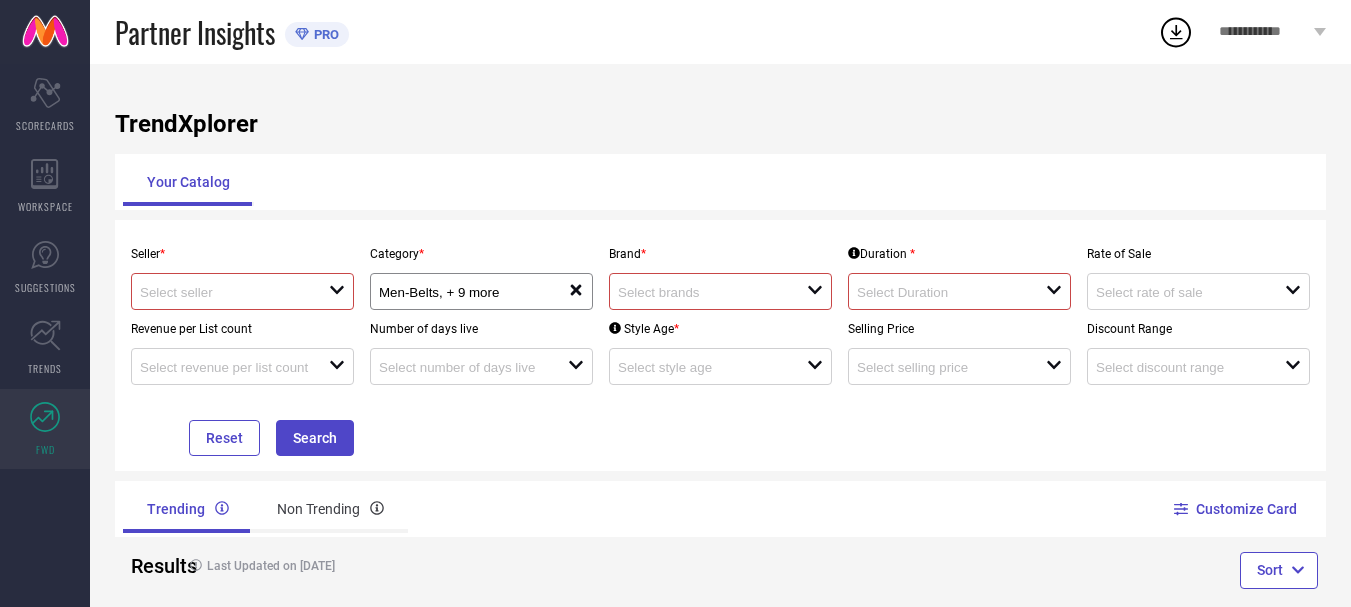 click at bounding box center (234, 291) 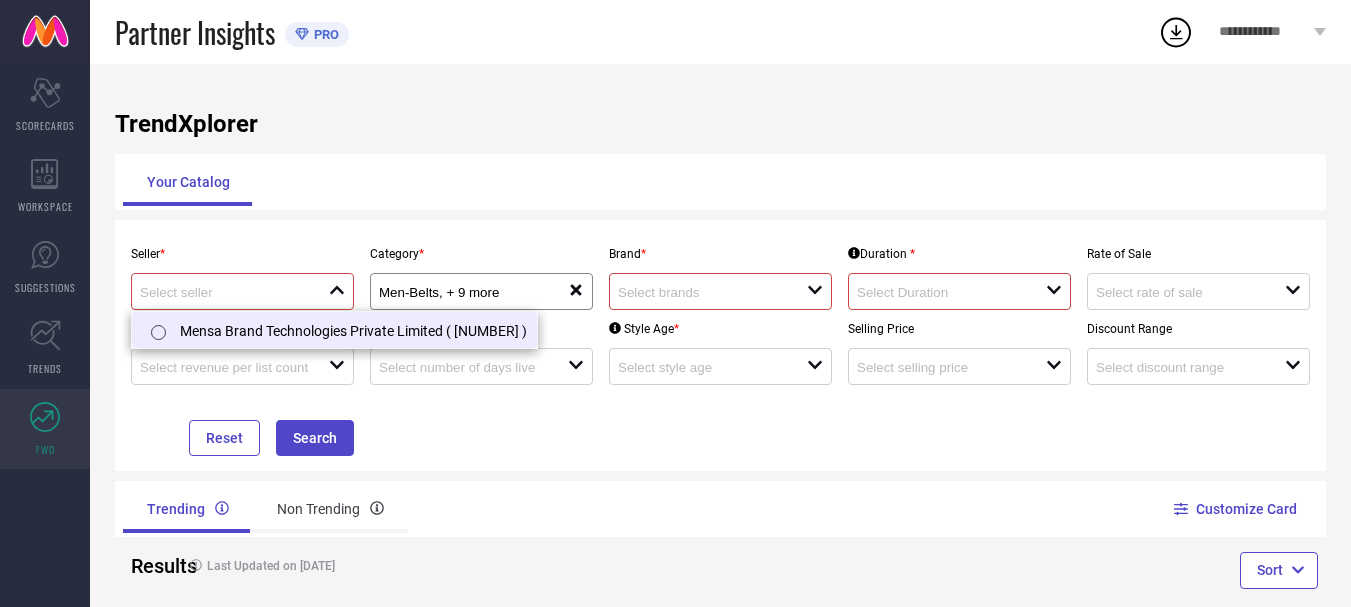 click on "Mensa Brand Technologies Private Limited ( [NUMBER] )" at bounding box center (334, 330) 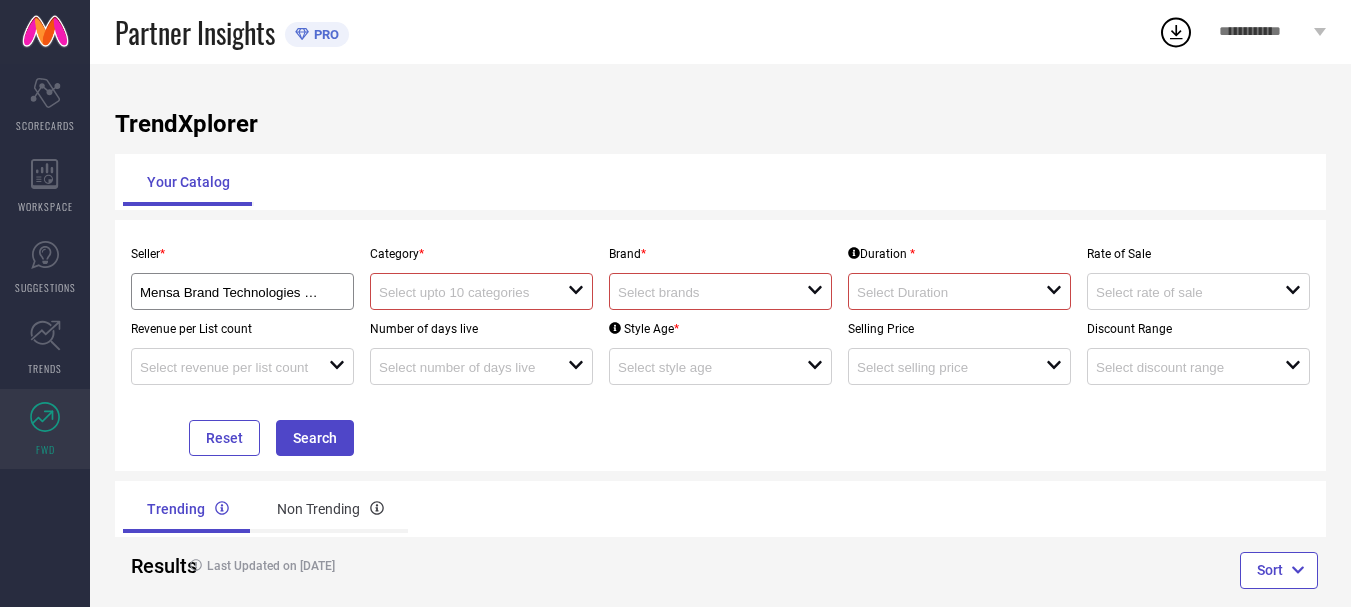 click at bounding box center [464, 292] 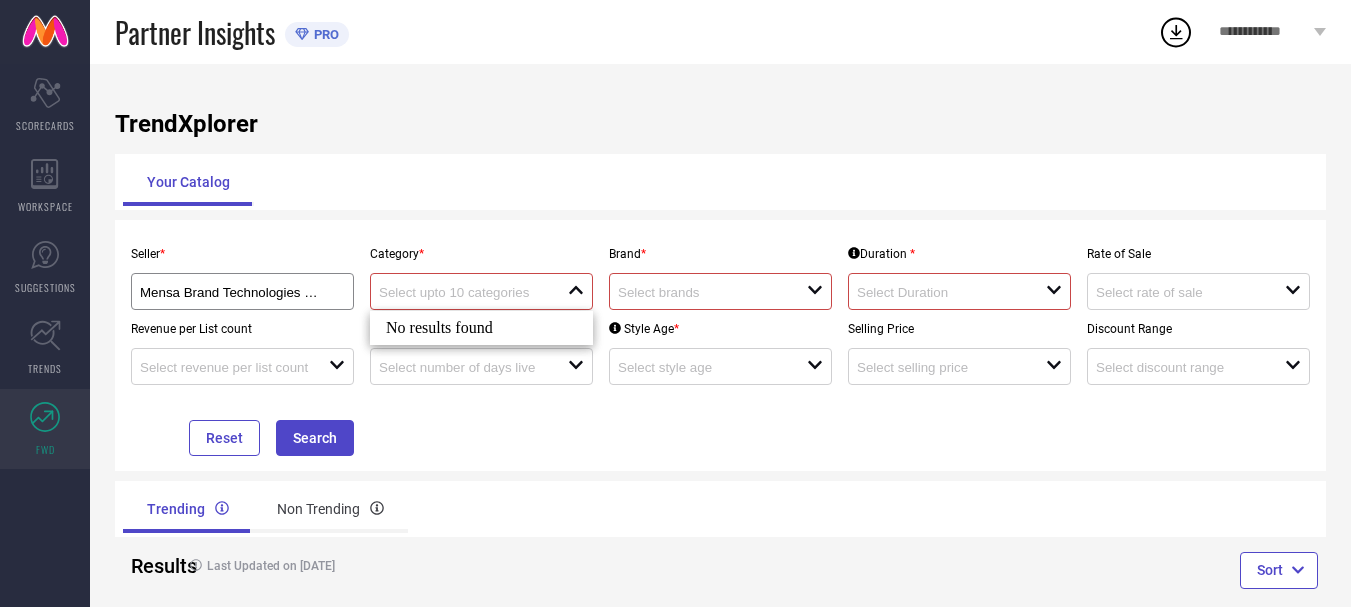 click on "No results found" at bounding box center [481, 328] 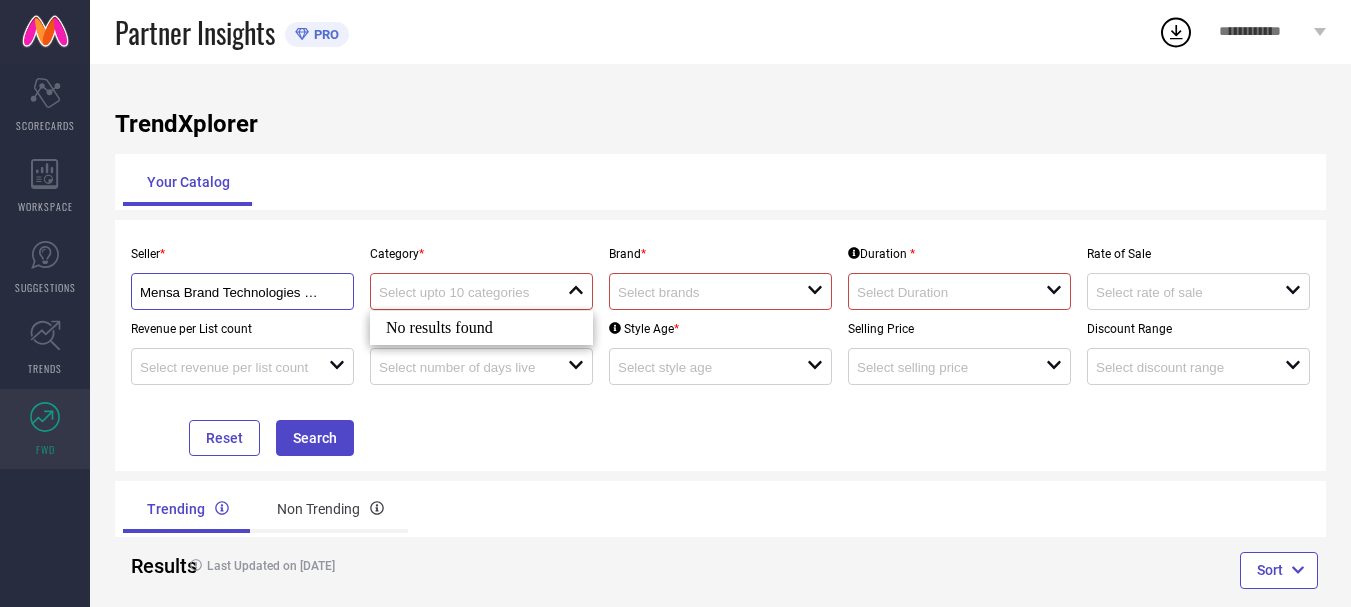 click on "Mensa Brand Technologies Private Limited ( [NUMBER] )" at bounding box center (232, 292) 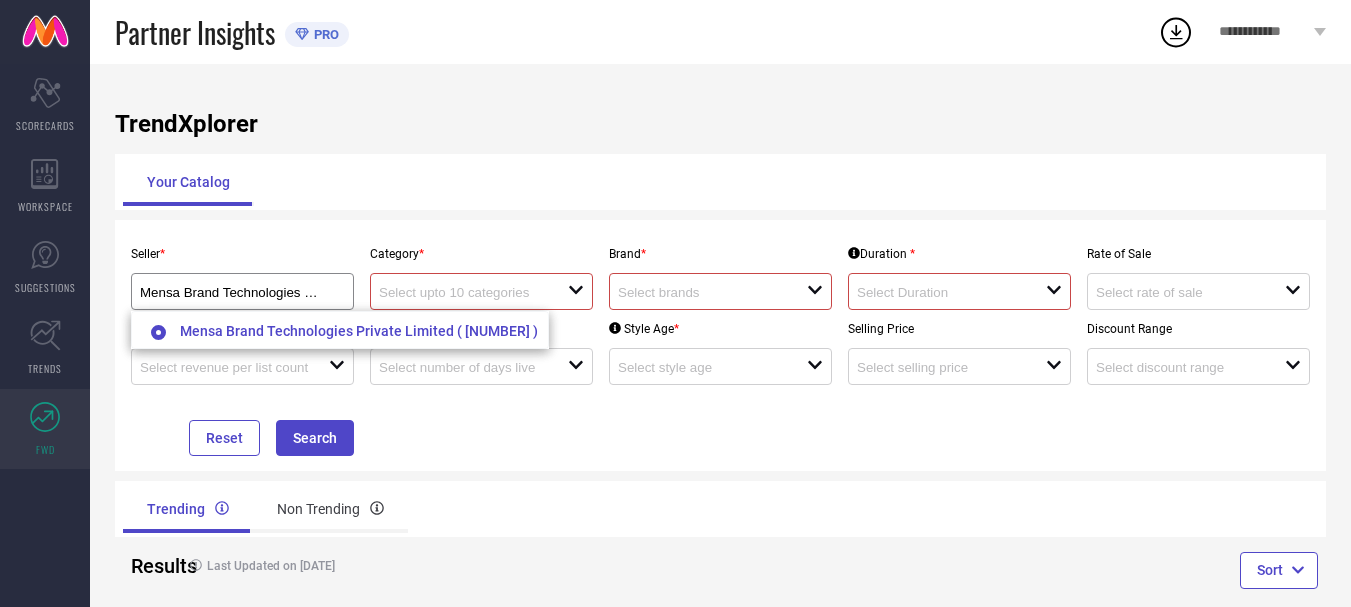 click on "Trending Non Trending" at bounding box center (418, 509) 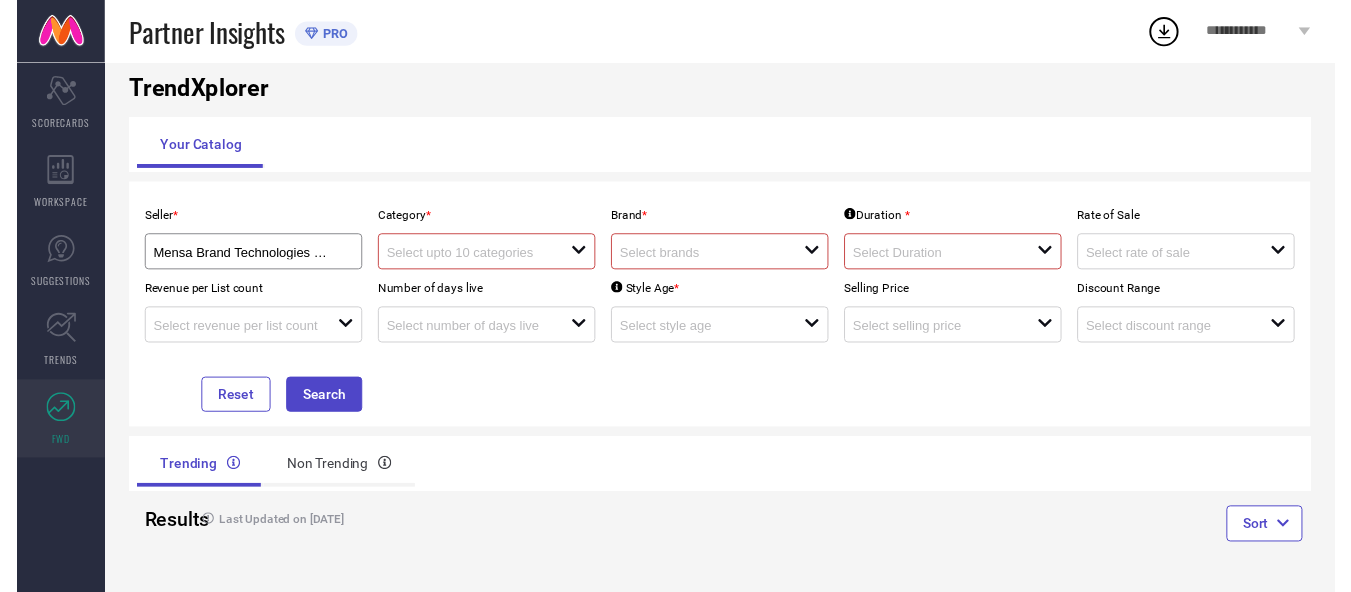 scroll, scrollTop: 0, scrollLeft: 0, axis: both 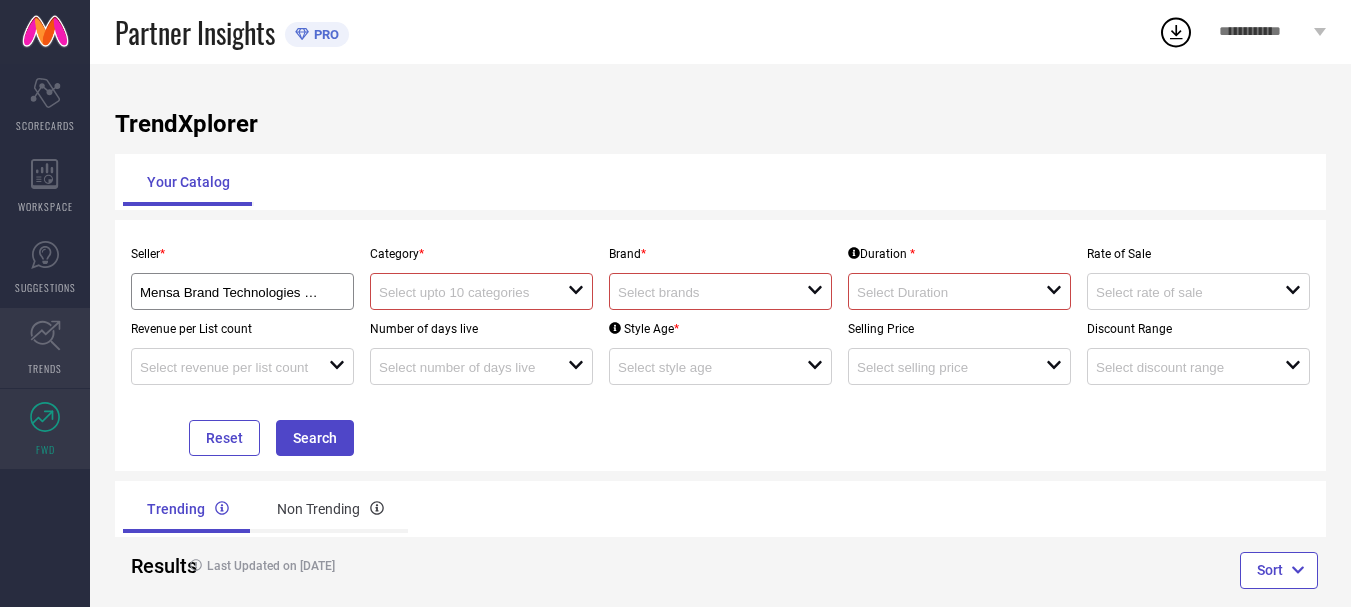 click on "TRENDS" at bounding box center [45, 348] 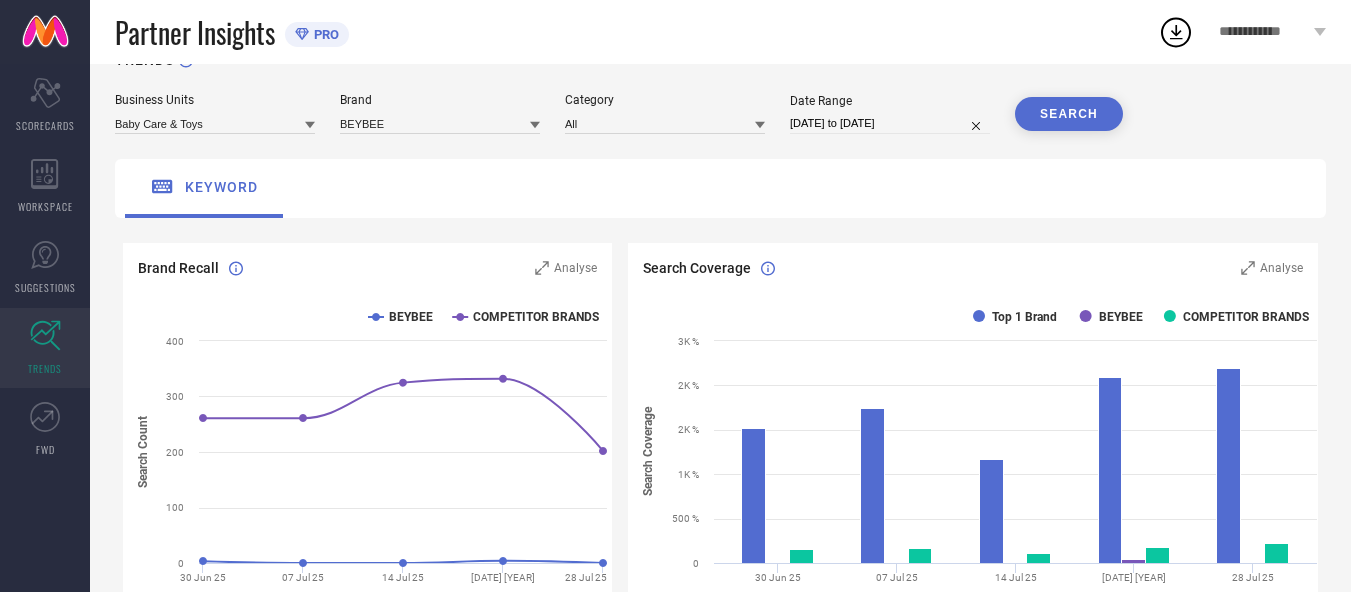 scroll, scrollTop: 8, scrollLeft: 0, axis: vertical 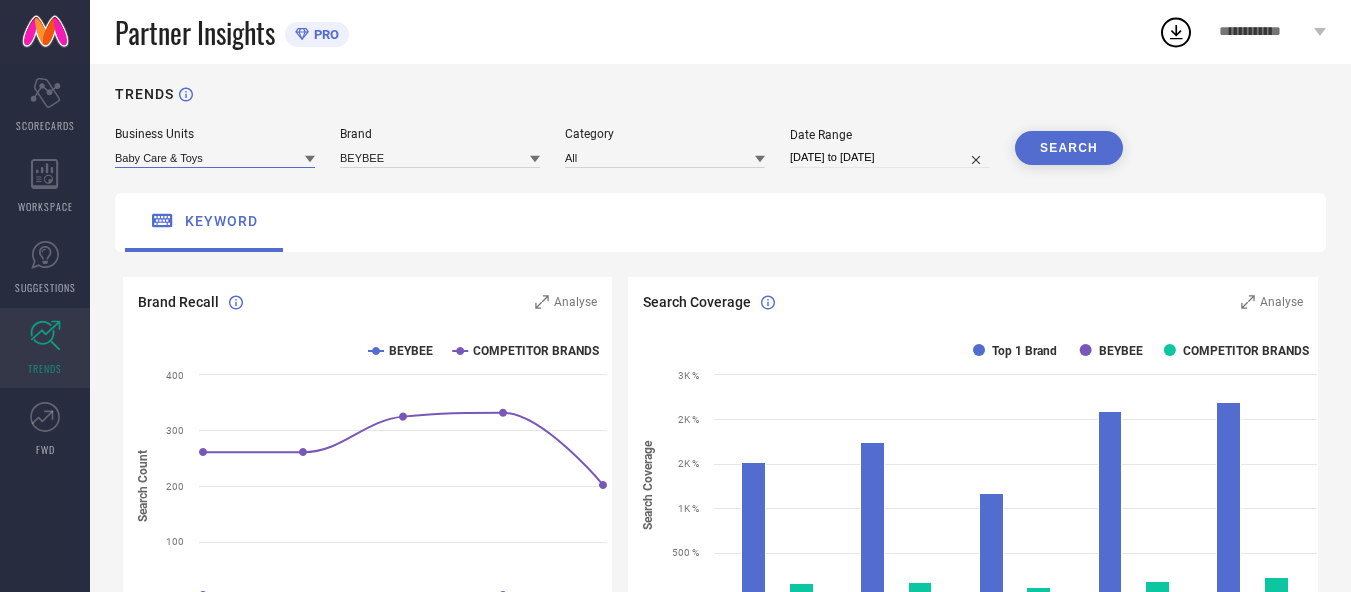 click at bounding box center [215, 157] 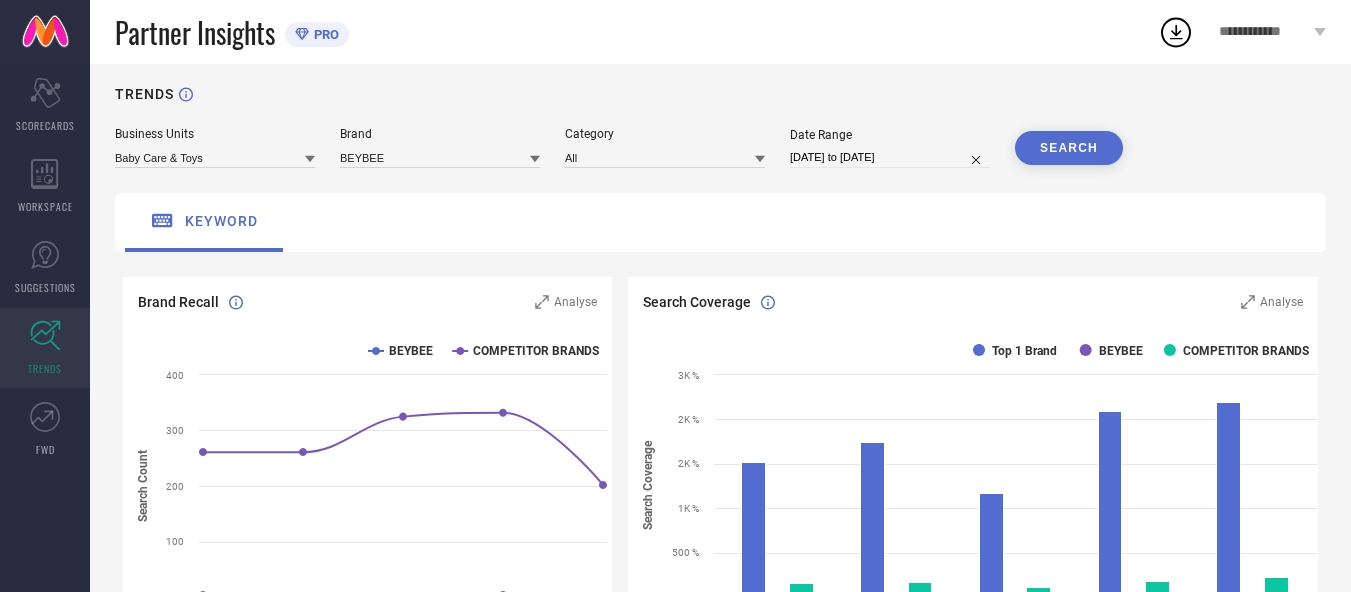 click on "Business Units Baby Care & Toys" at bounding box center [215, 147] 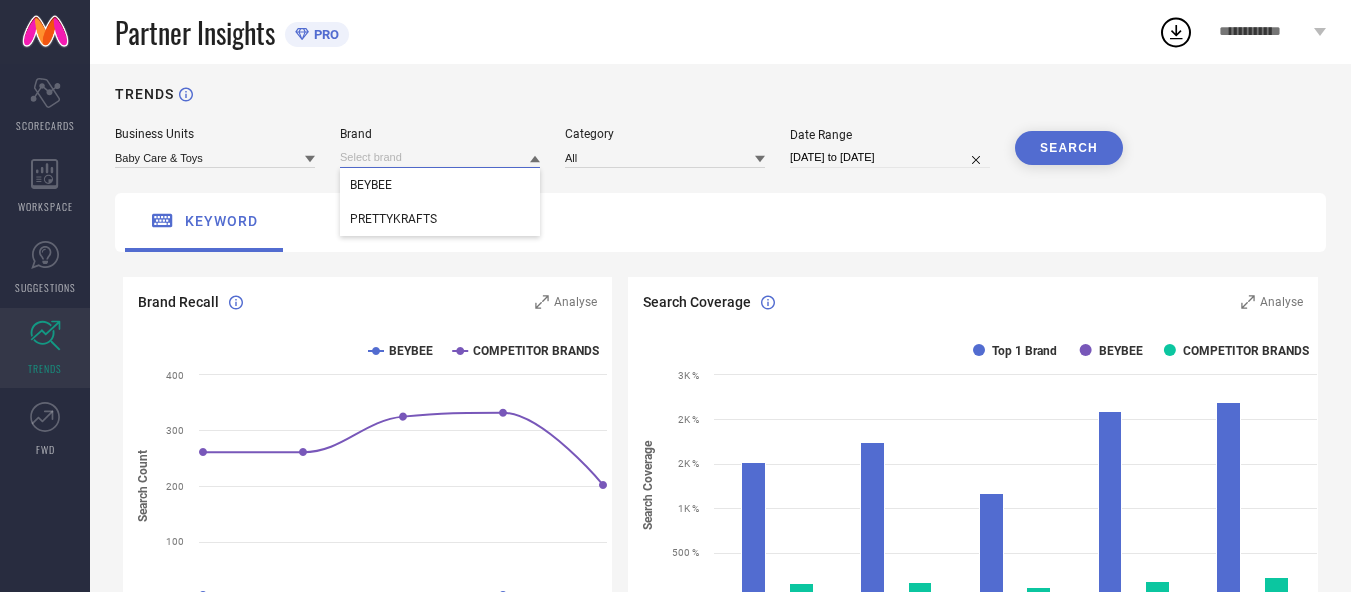 click at bounding box center (440, 157) 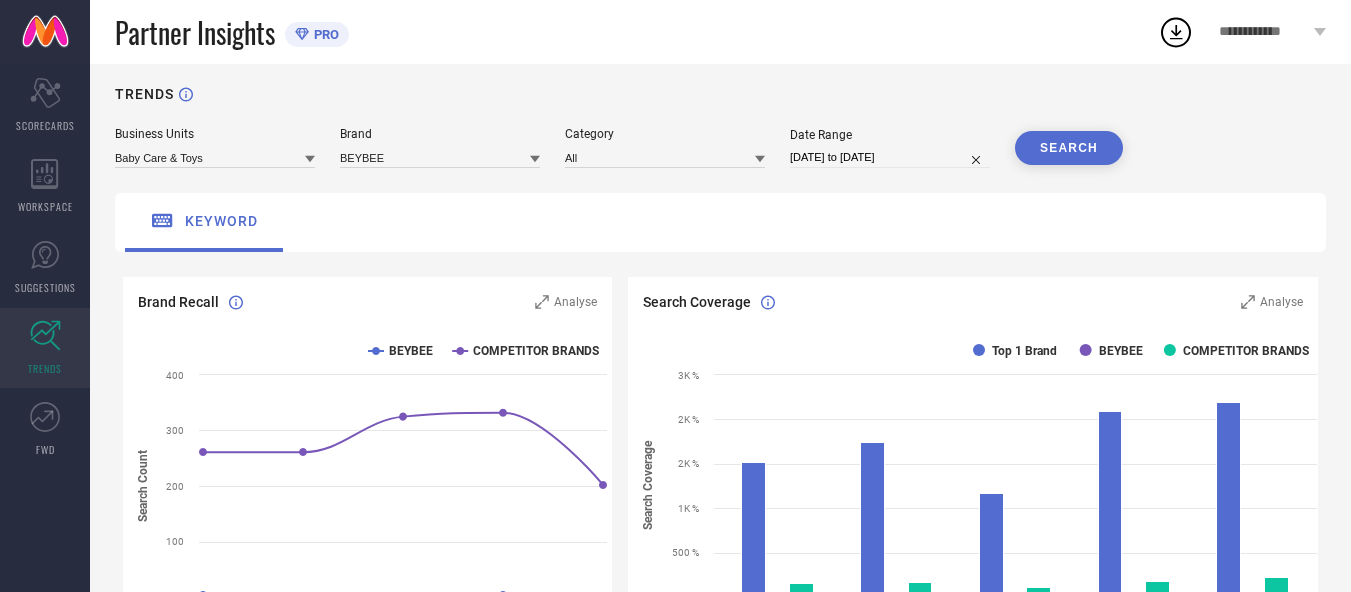 click 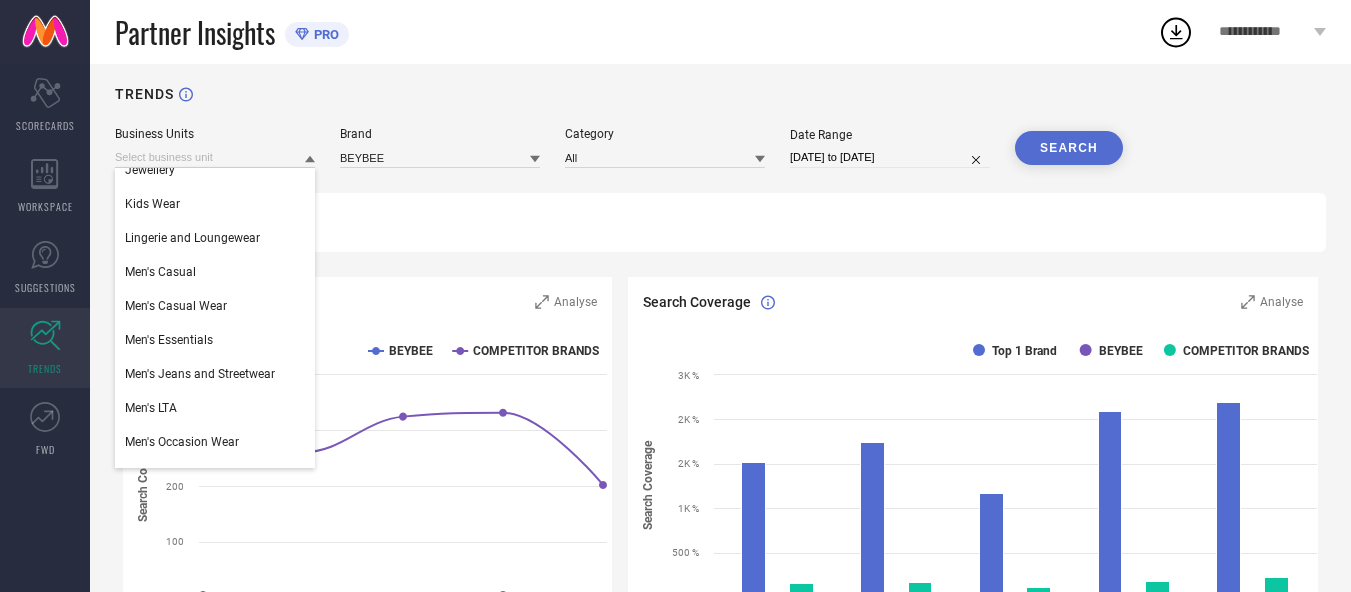 scroll, scrollTop: 85, scrollLeft: 0, axis: vertical 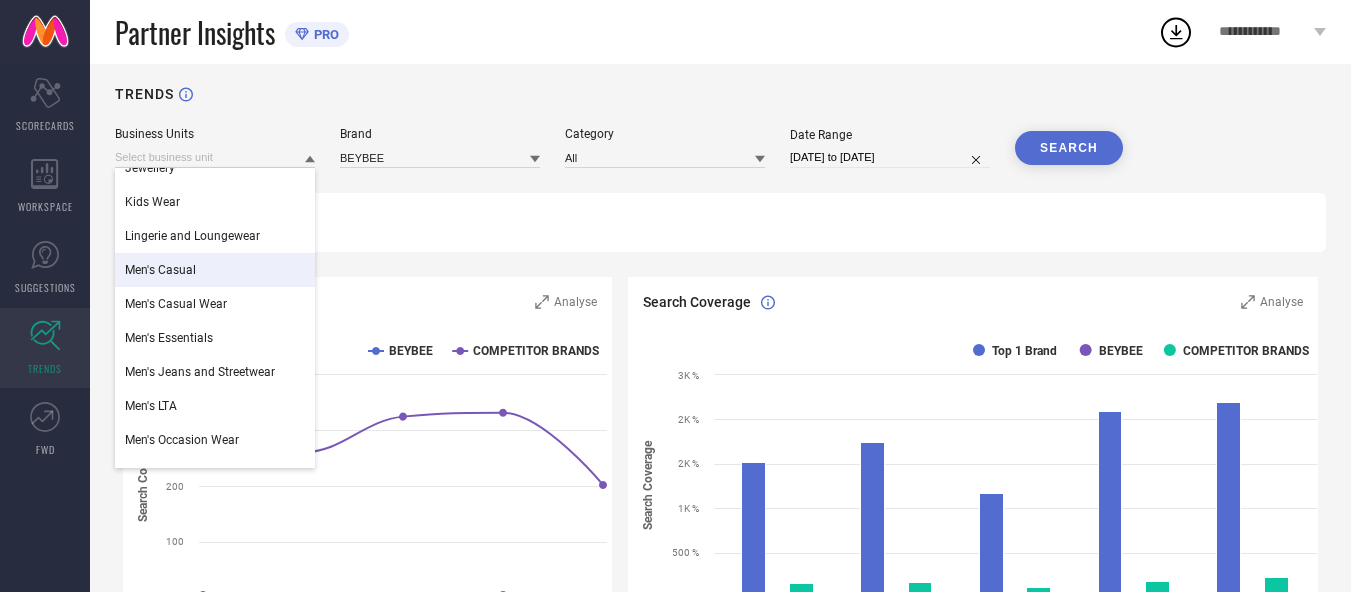 click on "Men's Casual" at bounding box center [215, 270] 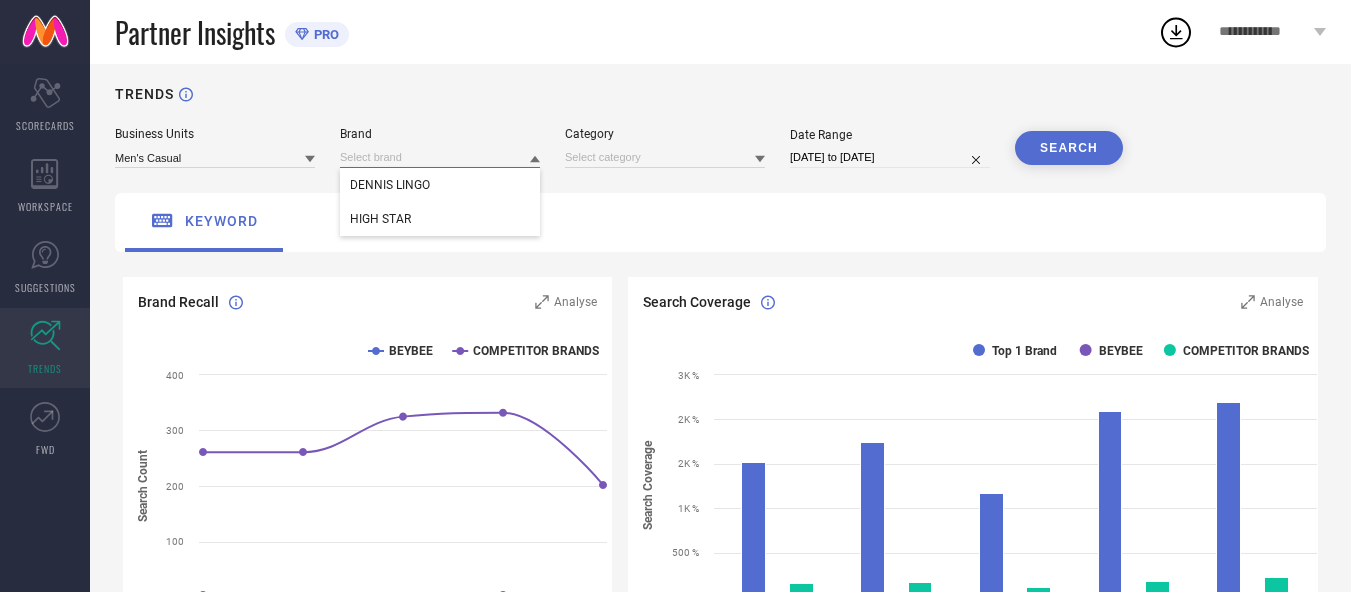 click at bounding box center [440, 157] 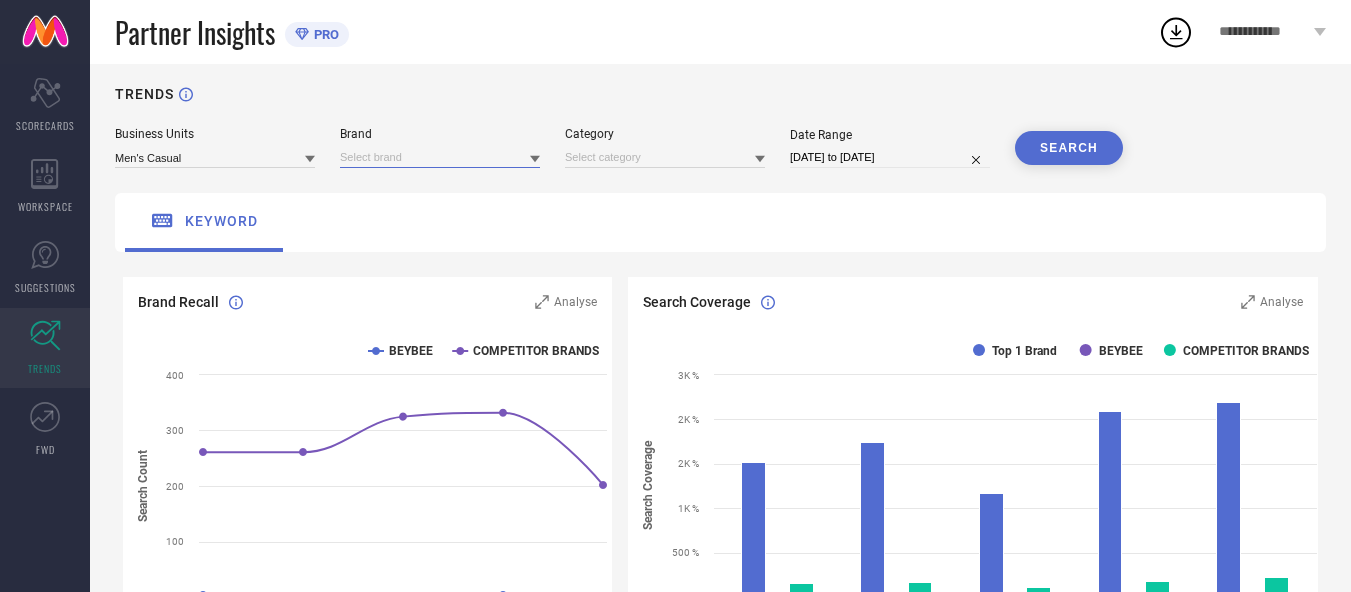 click at bounding box center (440, 157) 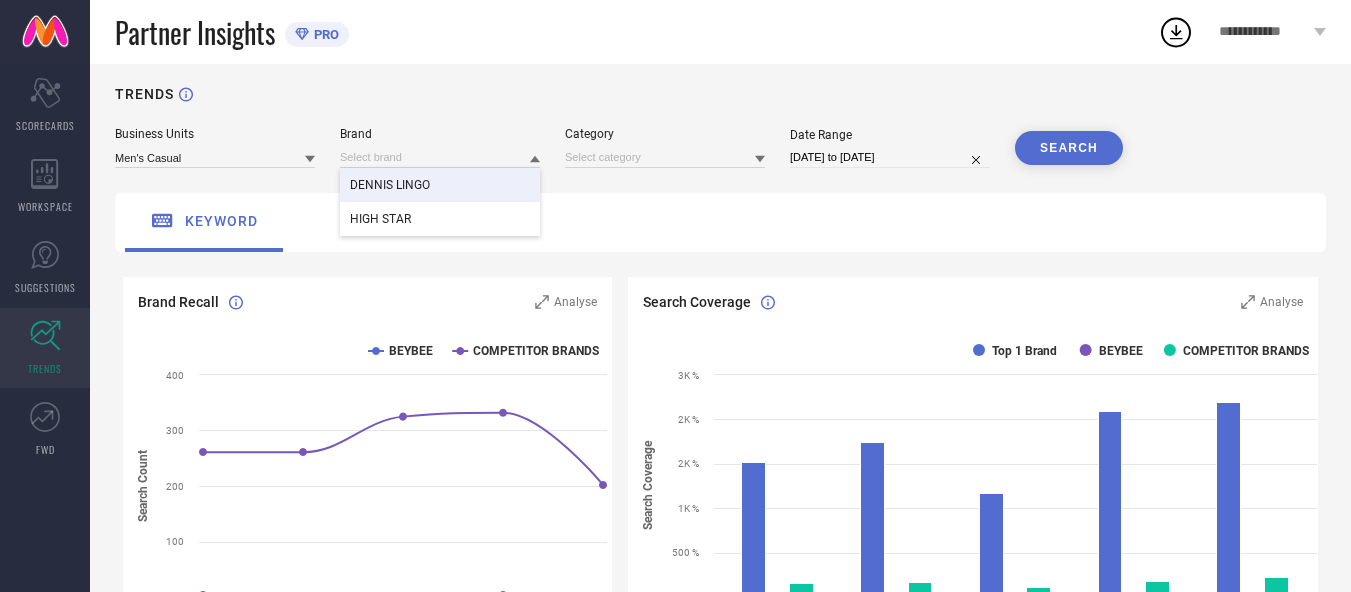 click on "DENNIS LINGO" at bounding box center [440, 185] 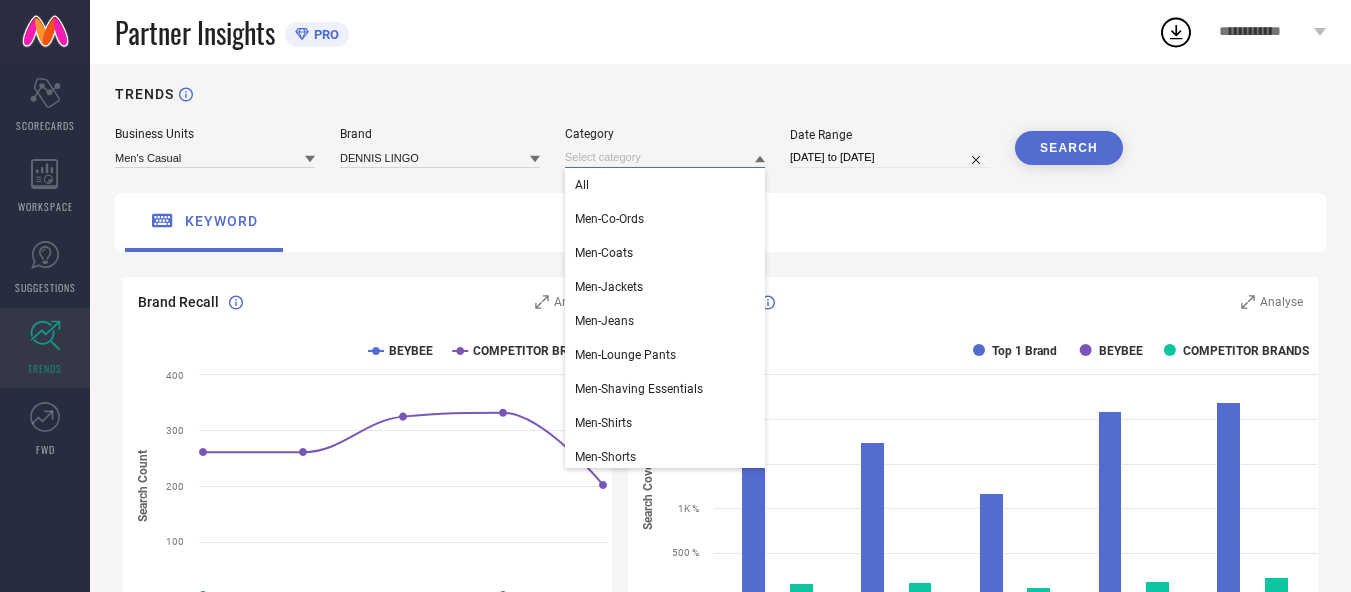 click at bounding box center [665, 157] 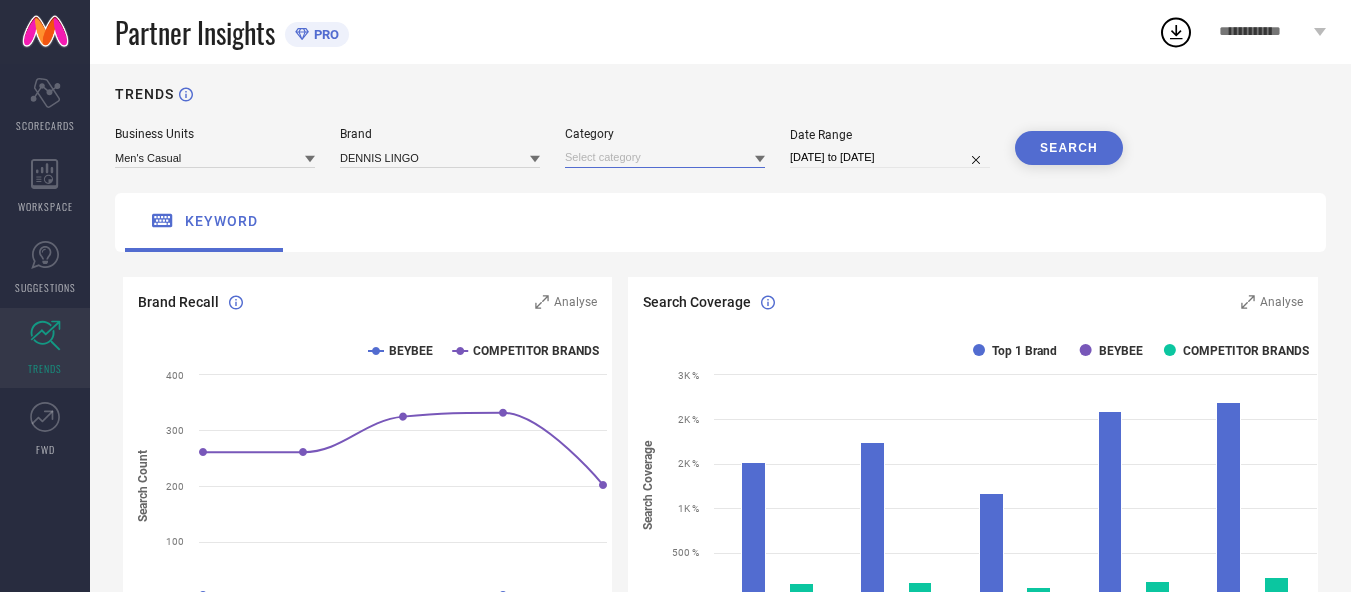 click at bounding box center [665, 157] 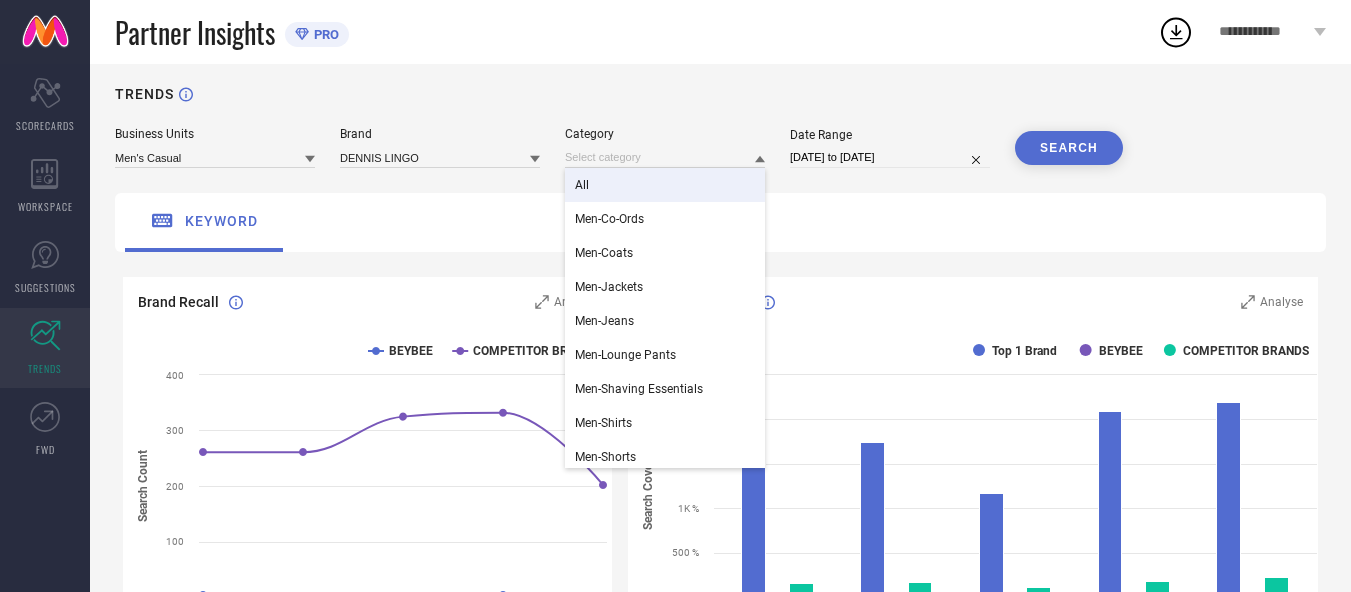 click on "All" at bounding box center (665, 185) 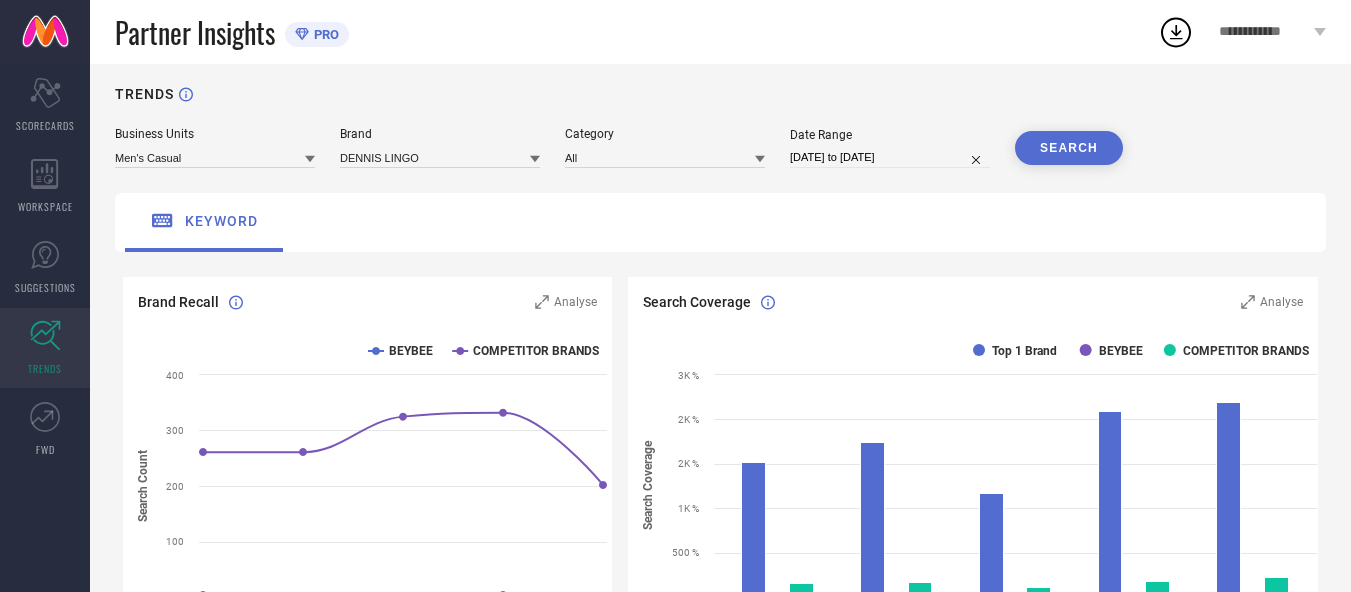 select on "6" 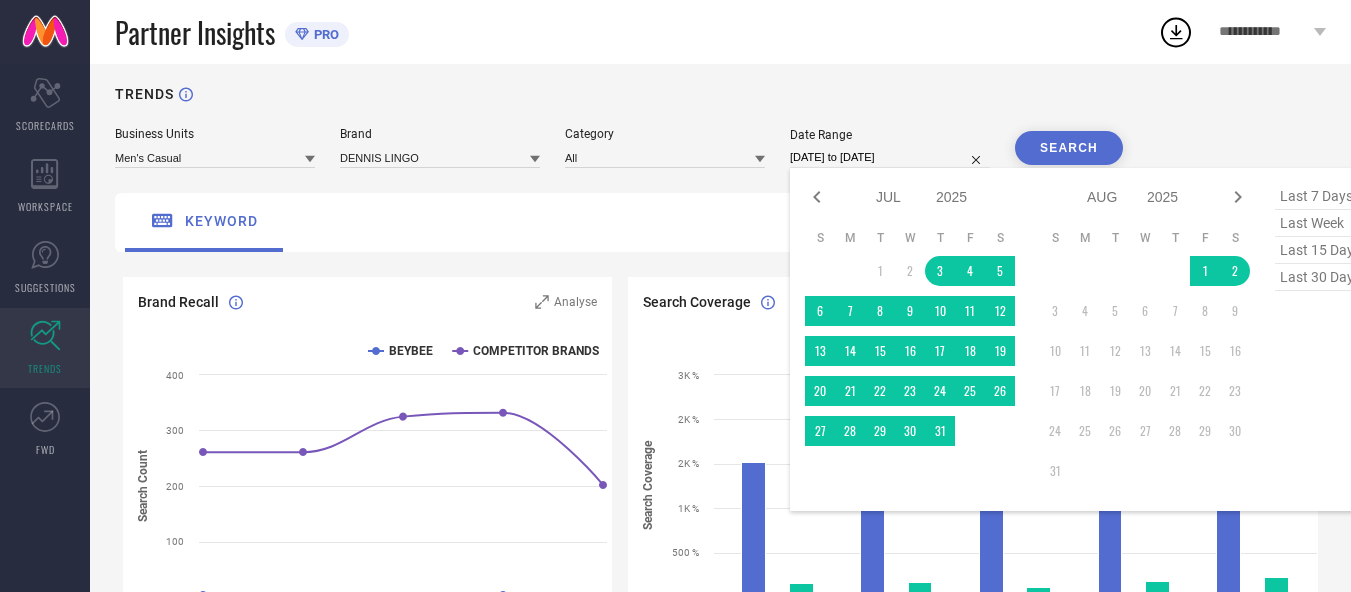 click on "[DATE] to [DATE]" at bounding box center (890, 157) 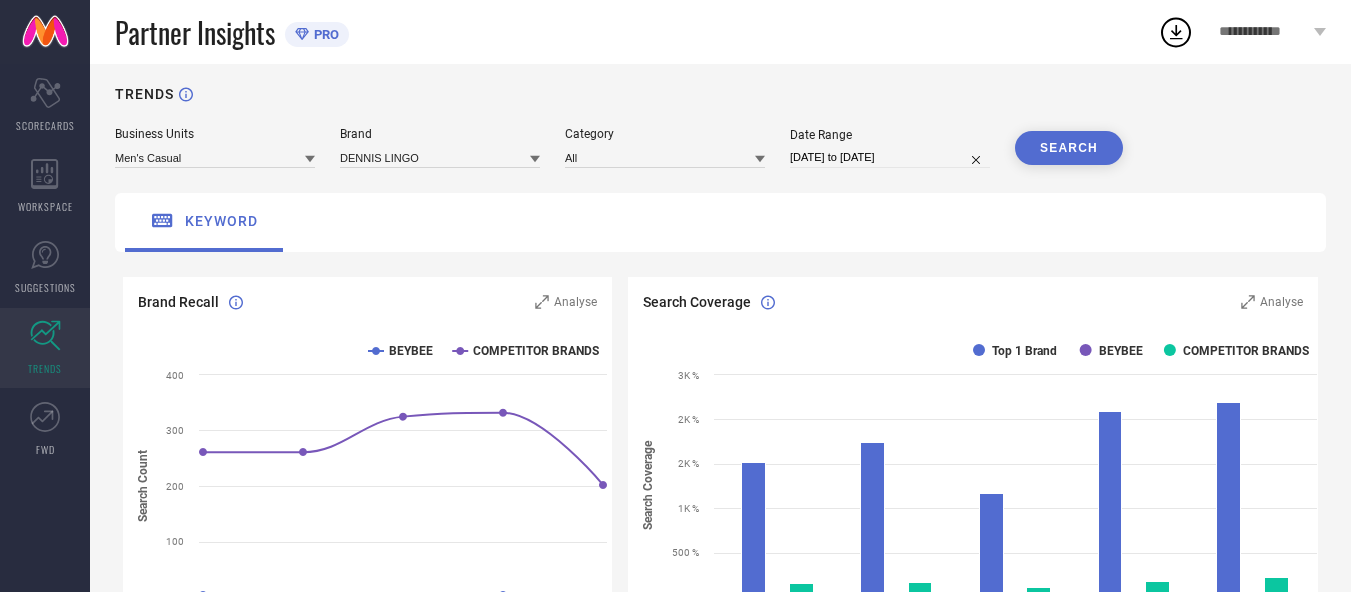 click on "Business Units Men's Casual Brand [BRAND] Category All Date Range [DATE] to [DATE] SEARCH" at bounding box center (720, 147) 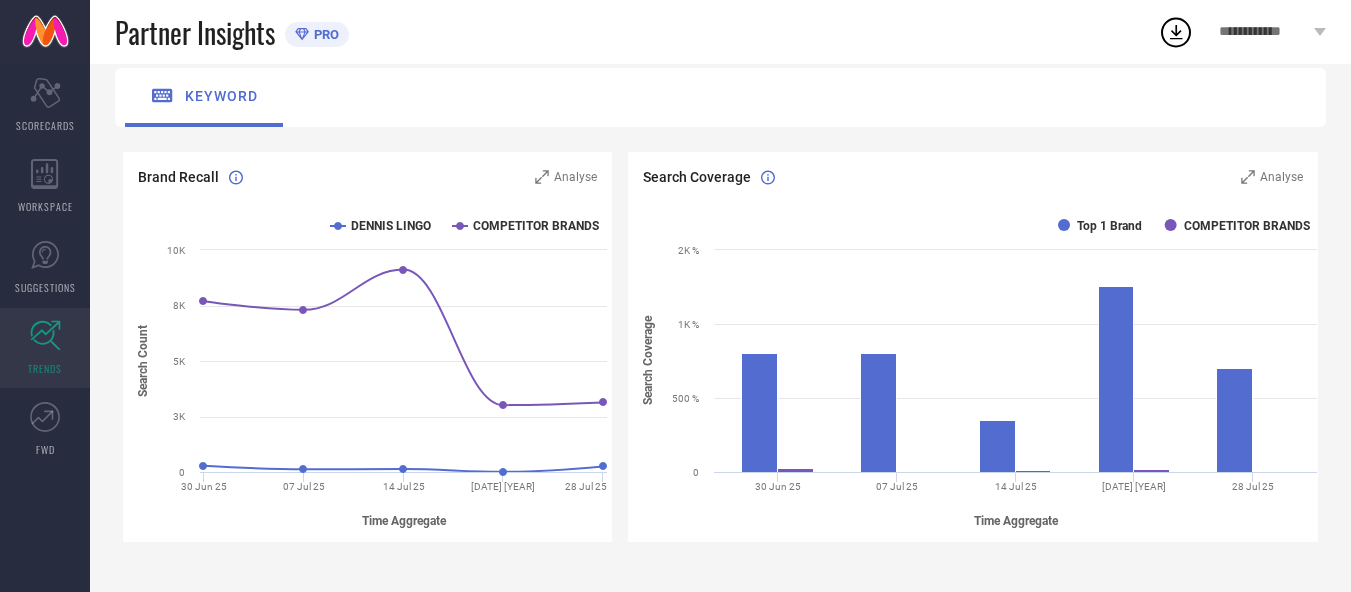 scroll, scrollTop: 137, scrollLeft: 0, axis: vertical 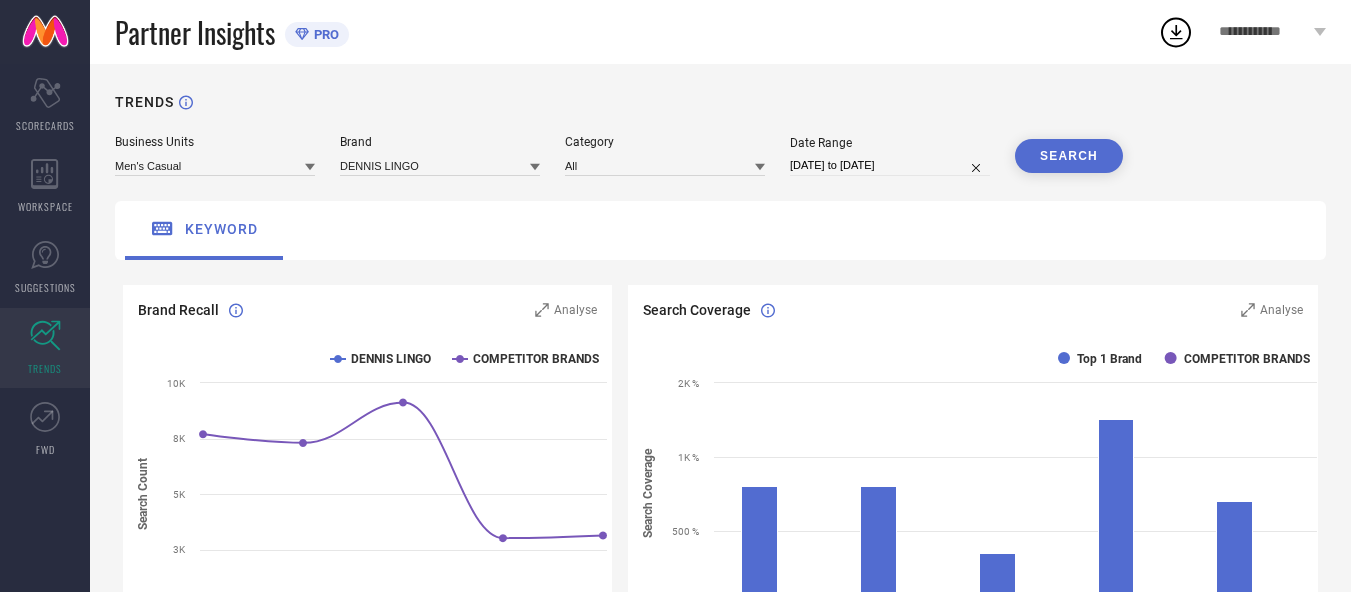 click on "**********" at bounding box center (1264, 32) 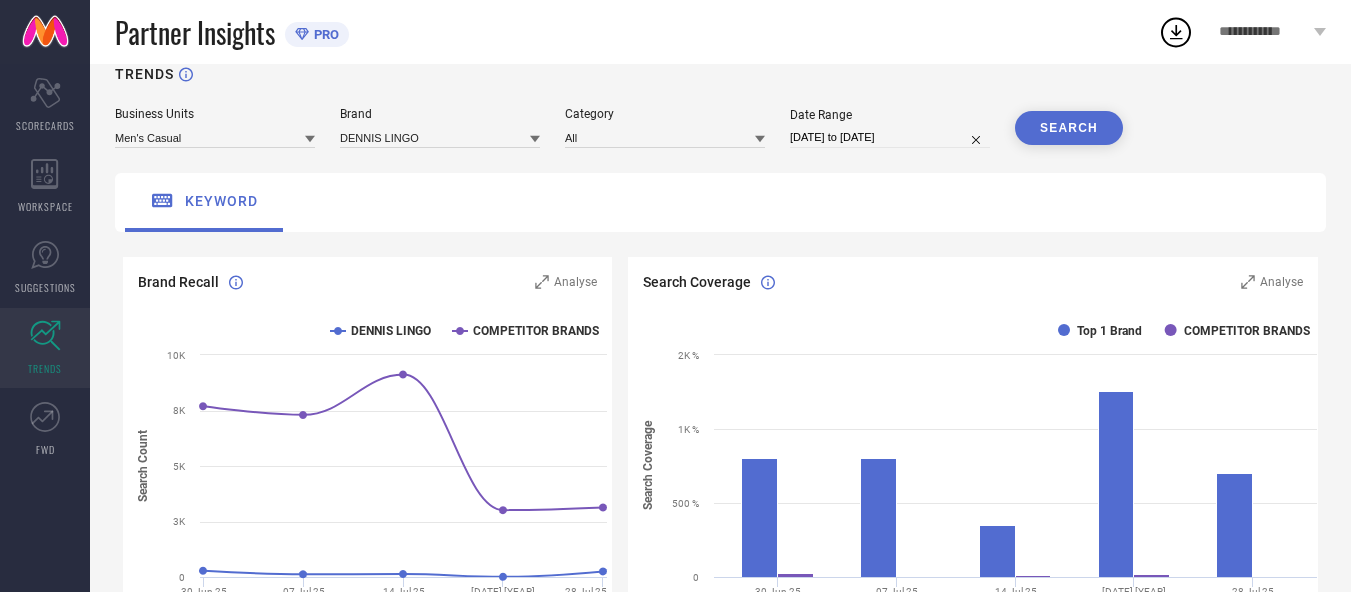 scroll, scrollTop: 0, scrollLeft: 0, axis: both 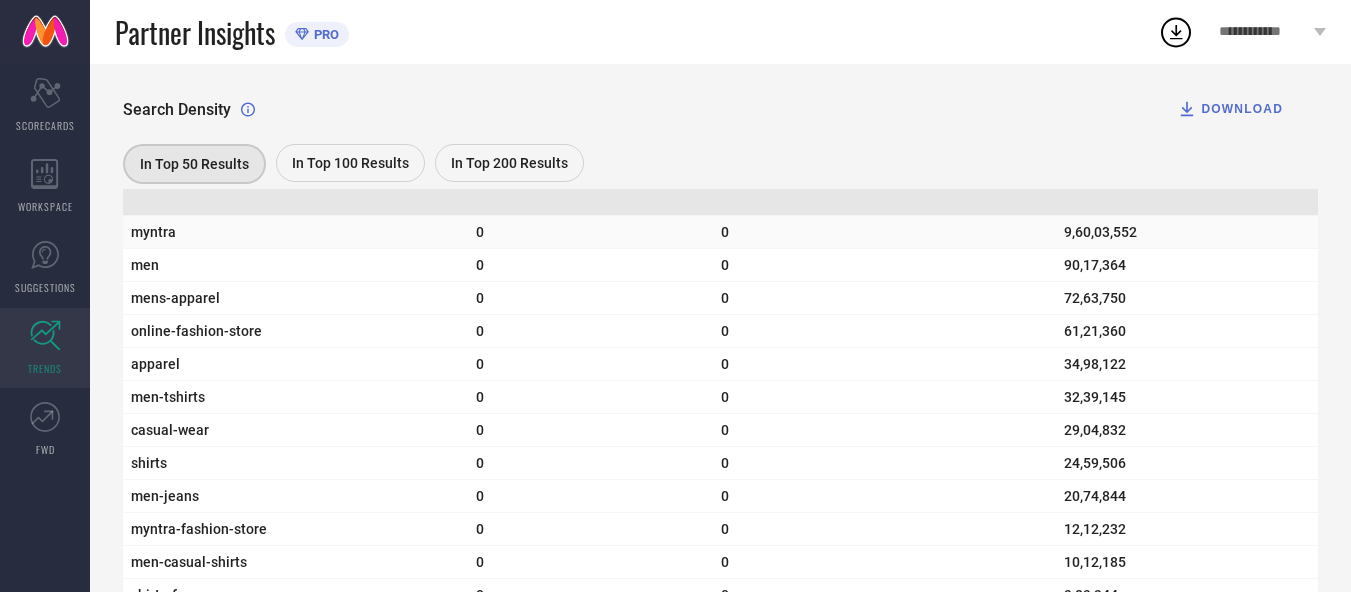 click on "0" at bounding box center [884, 232] 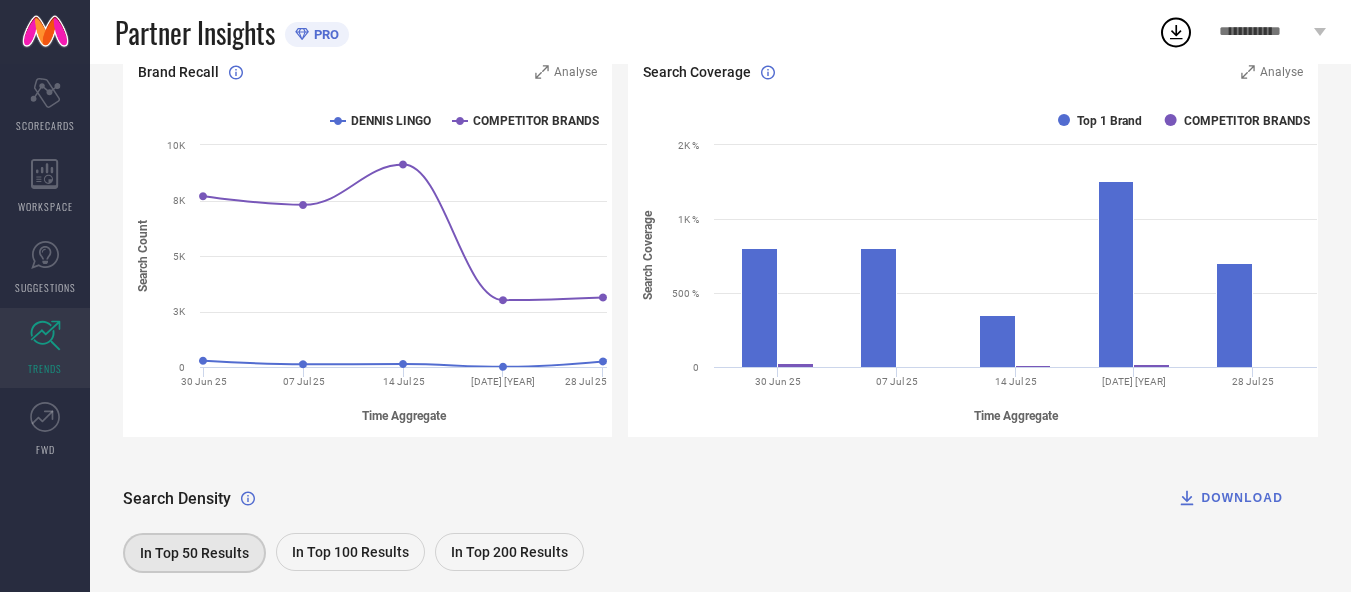 scroll, scrollTop: 56, scrollLeft: 0, axis: vertical 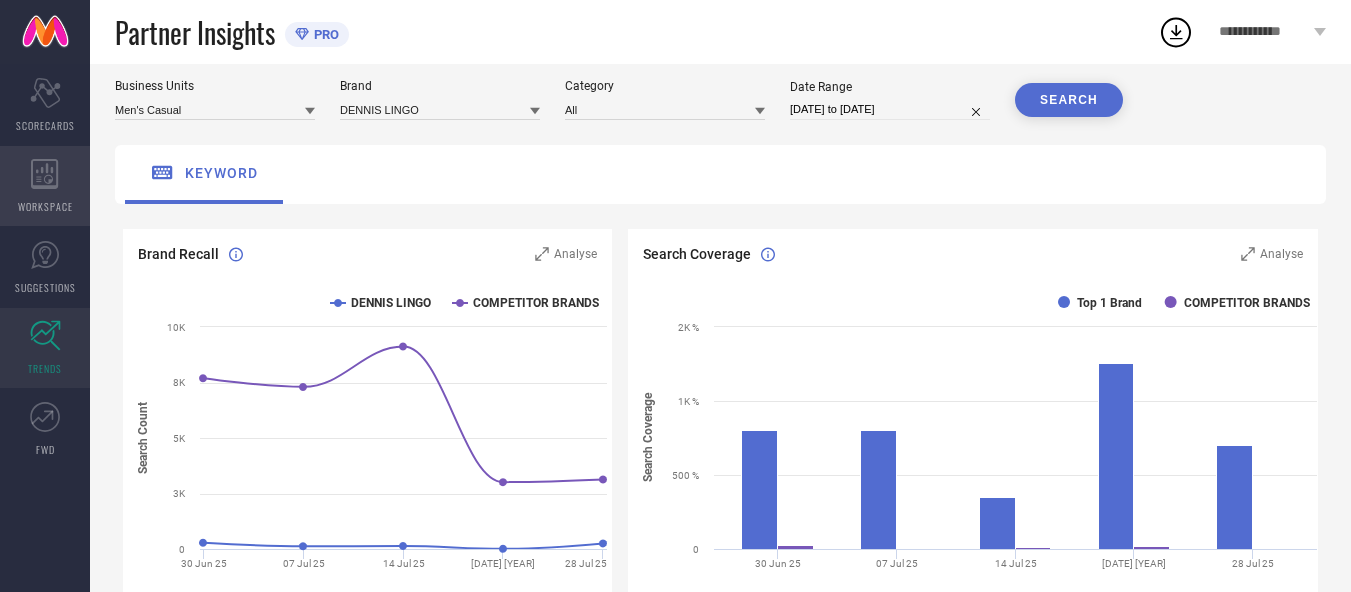 click 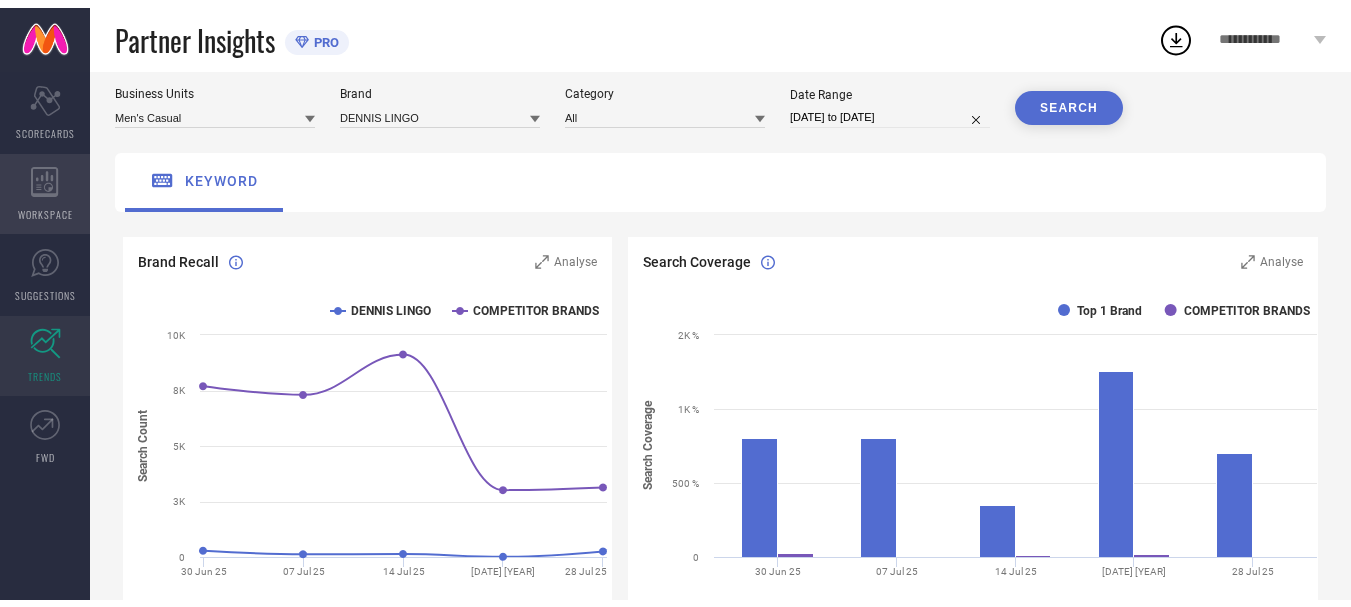 scroll, scrollTop: 0, scrollLeft: 0, axis: both 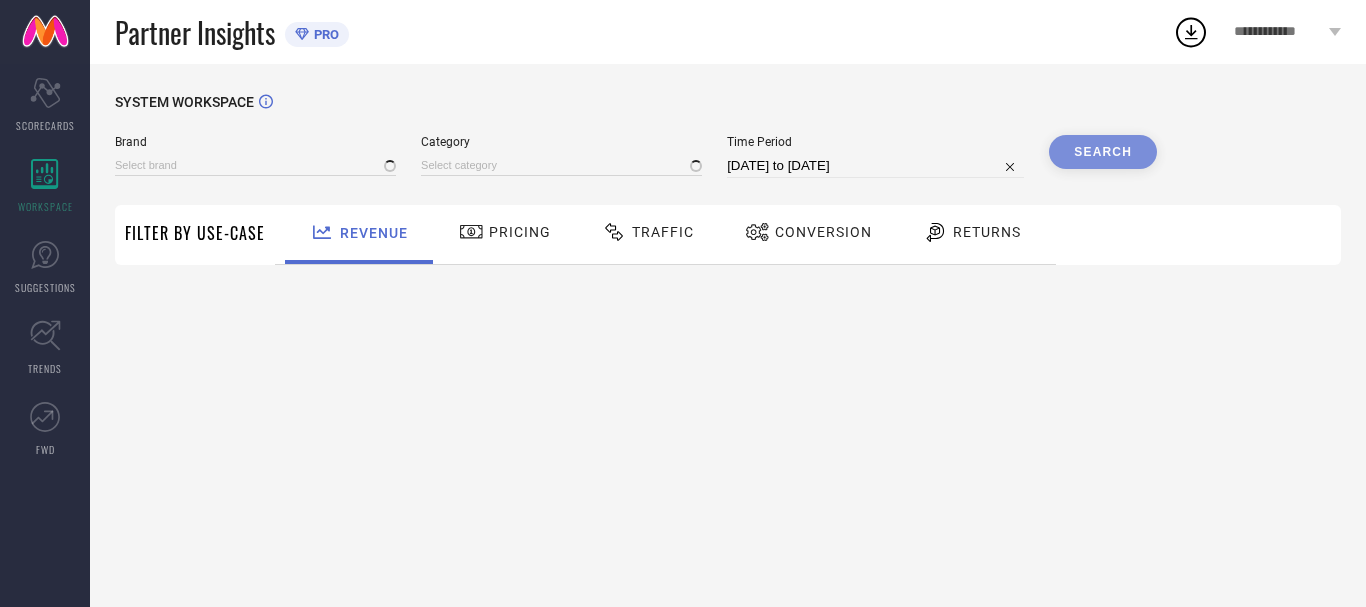 type on "ANUBHUTEE" 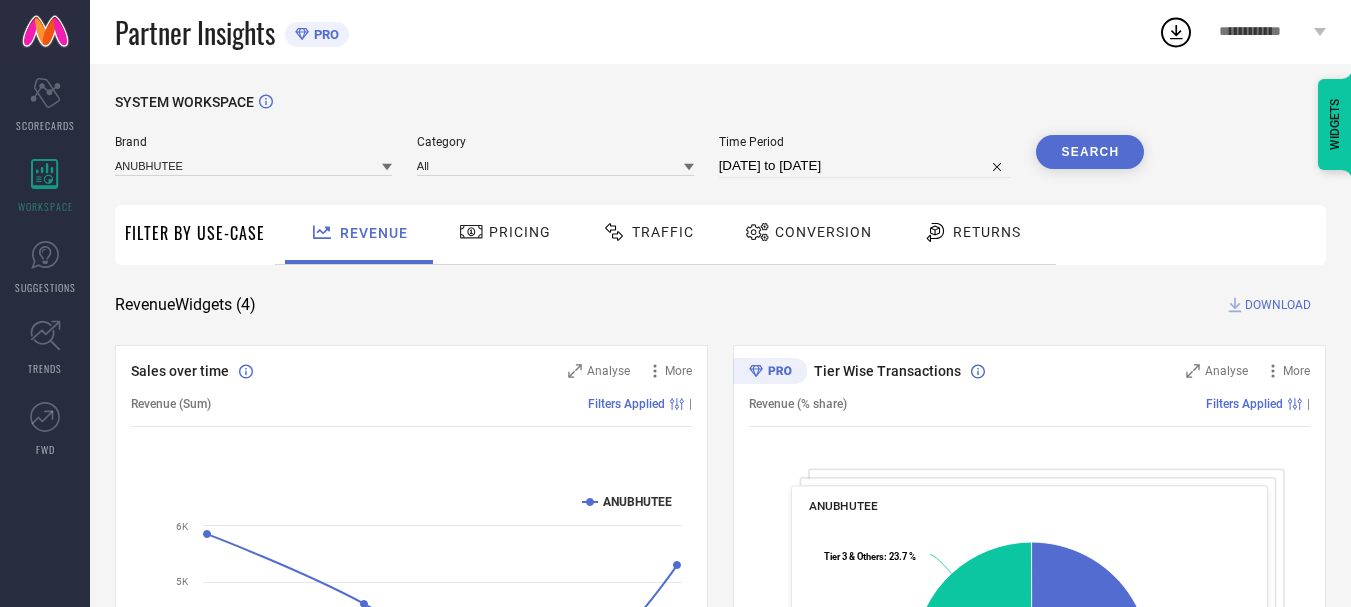 click 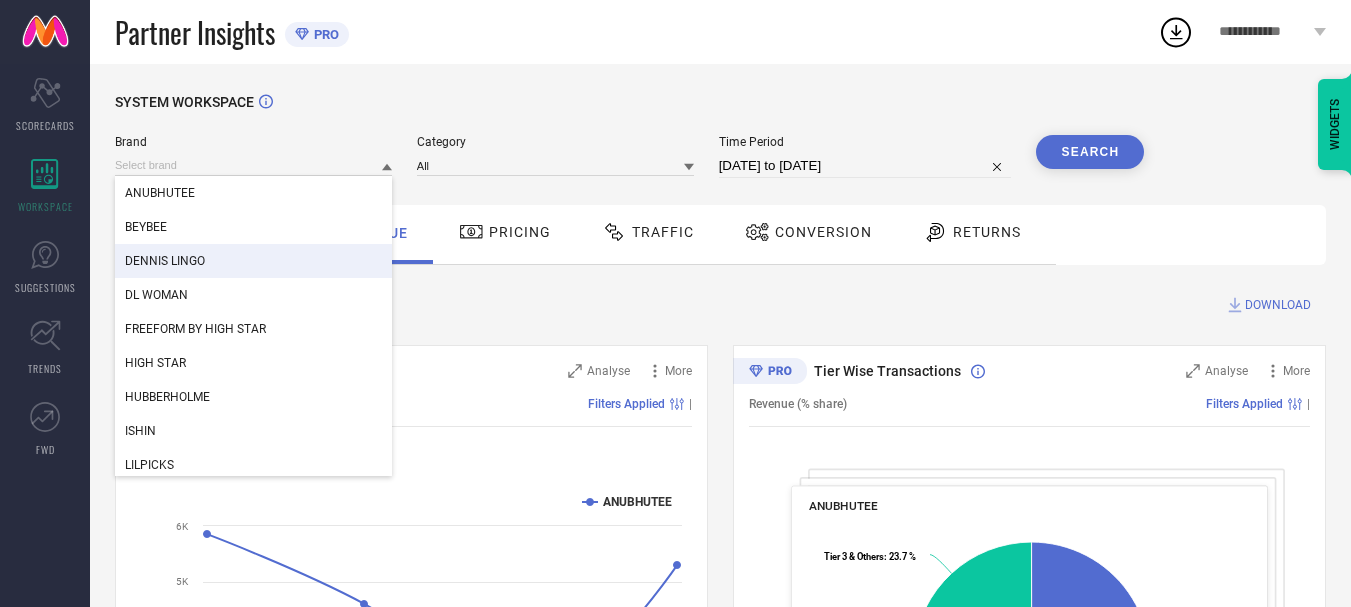 click on "DENNIS LINGO" at bounding box center [253, 261] 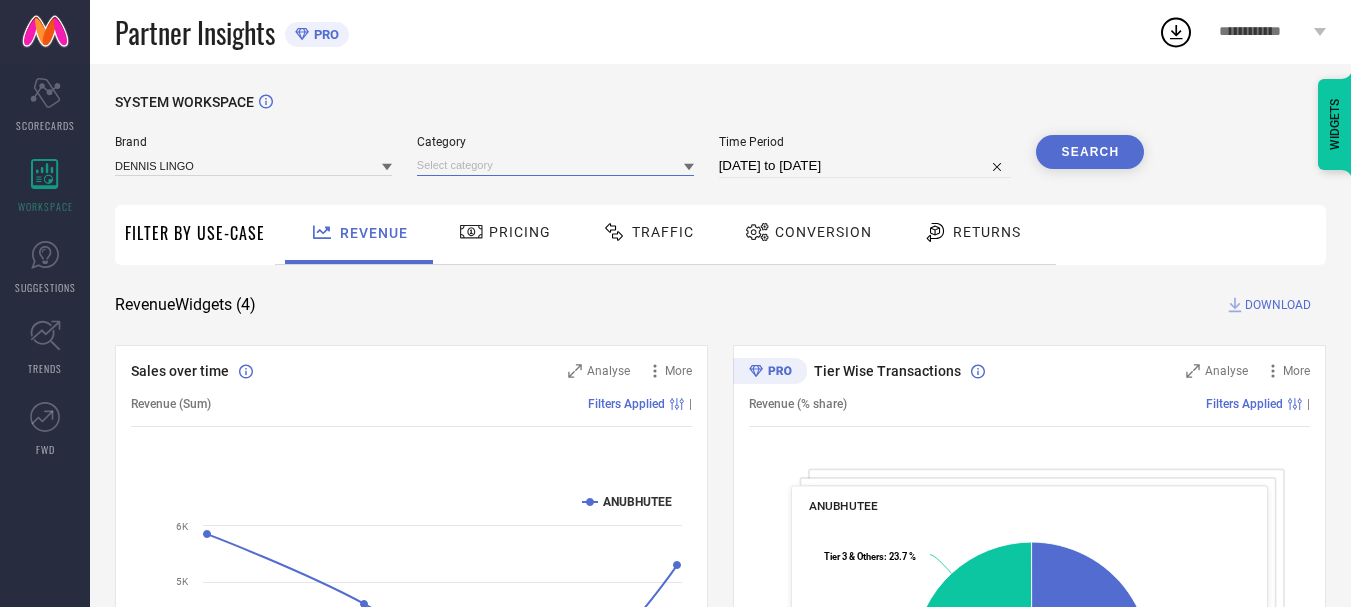 click at bounding box center [555, 165] 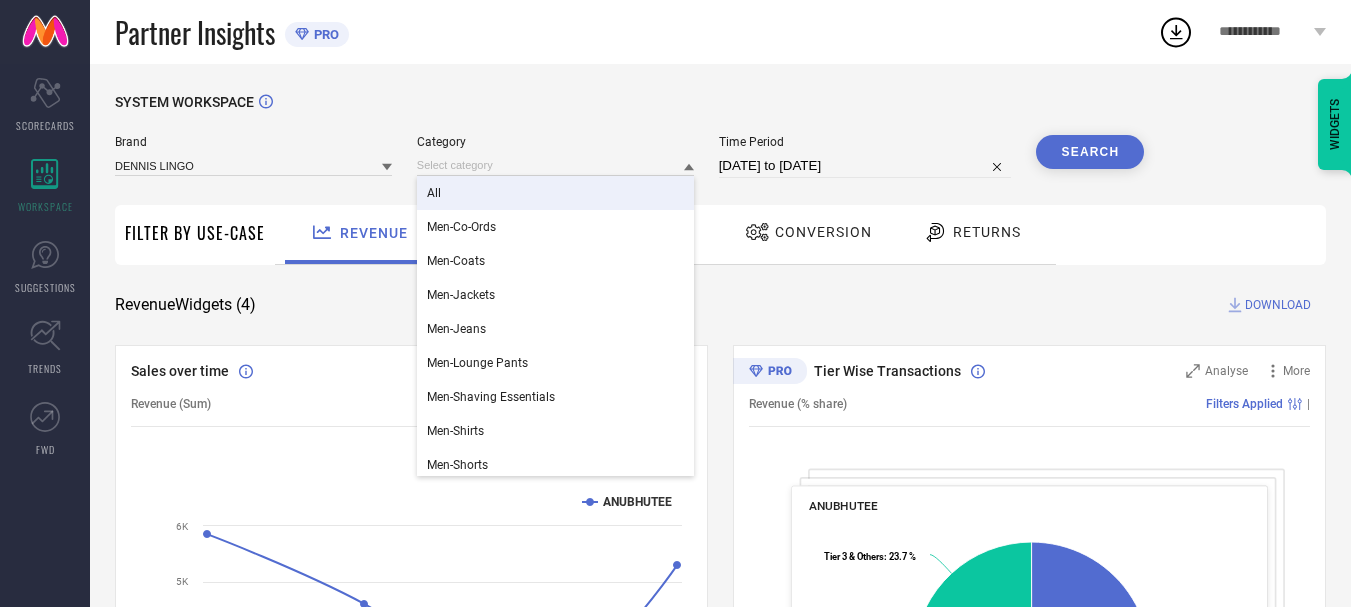 click on "All" at bounding box center (555, 193) 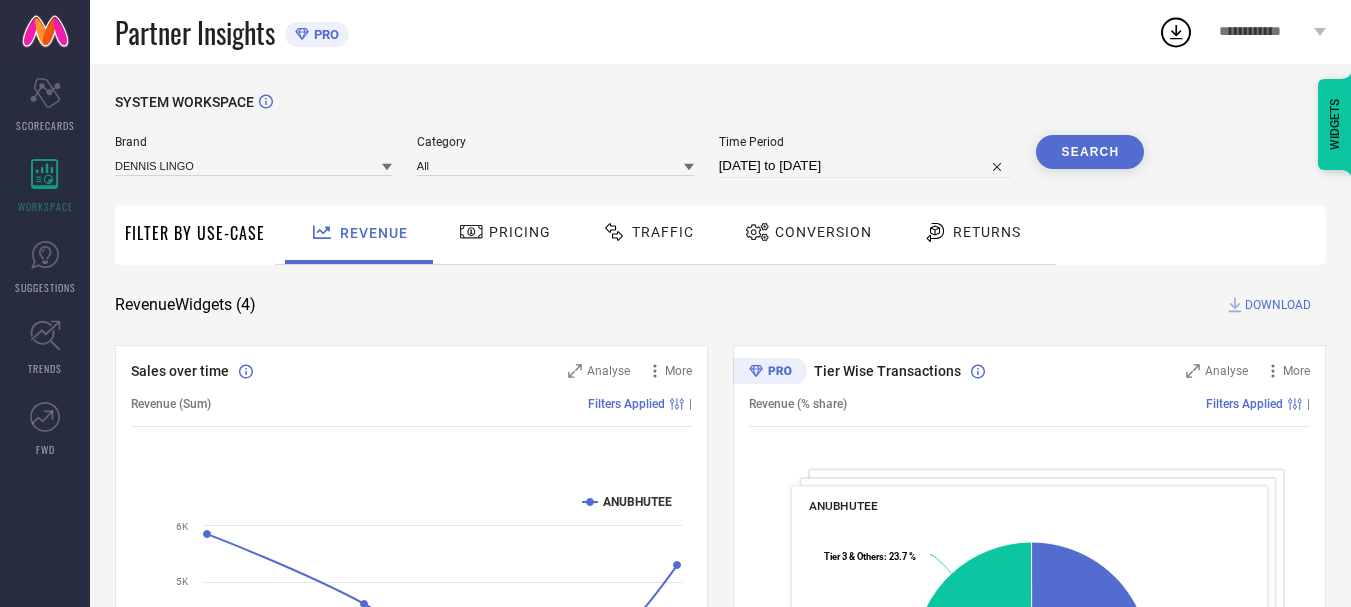 click on "Search" at bounding box center (1090, 152) 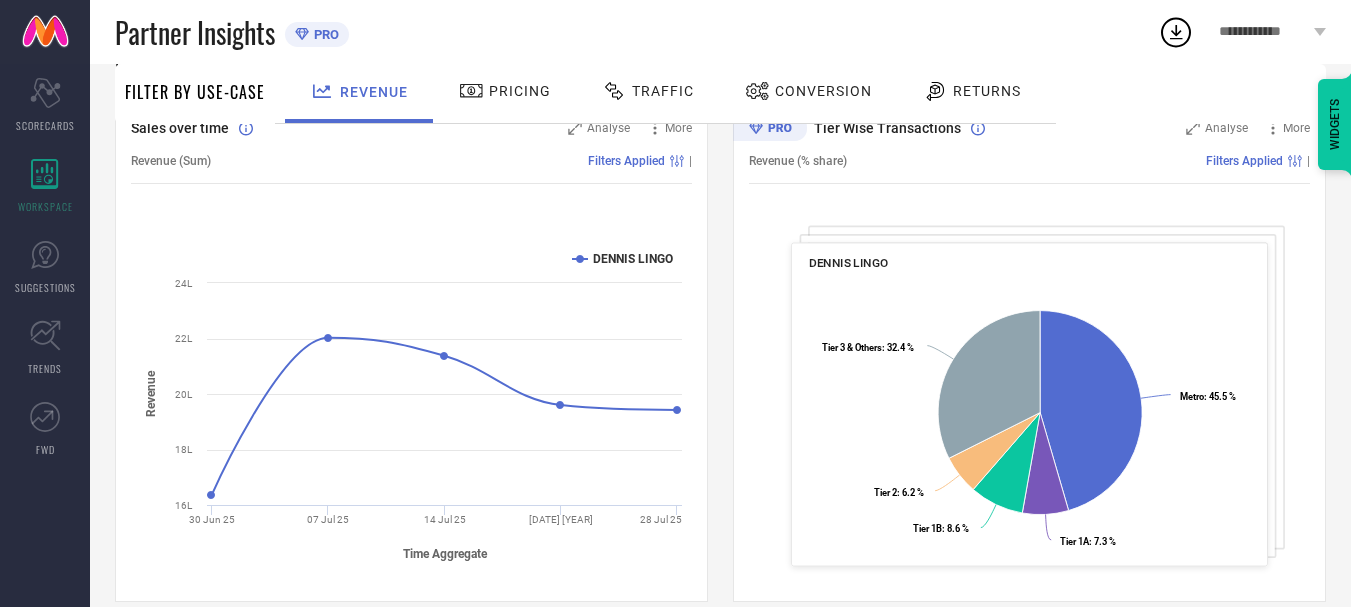 scroll, scrollTop: 245, scrollLeft: 0, axis: vertical 